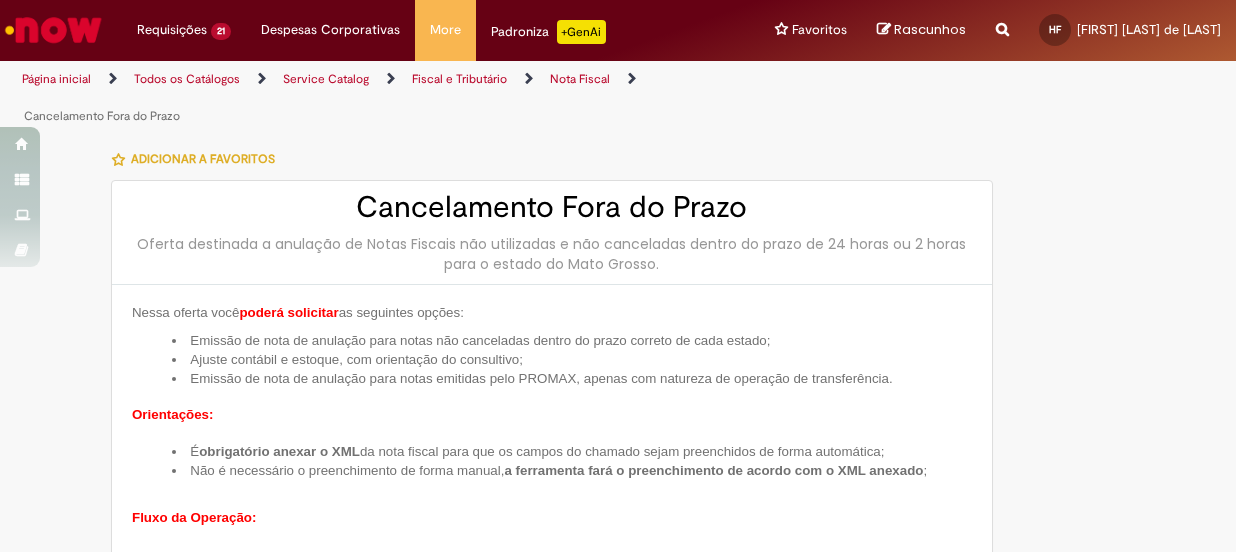 scroll, scrollTop: 0, scrollLeft: 0, axis: both 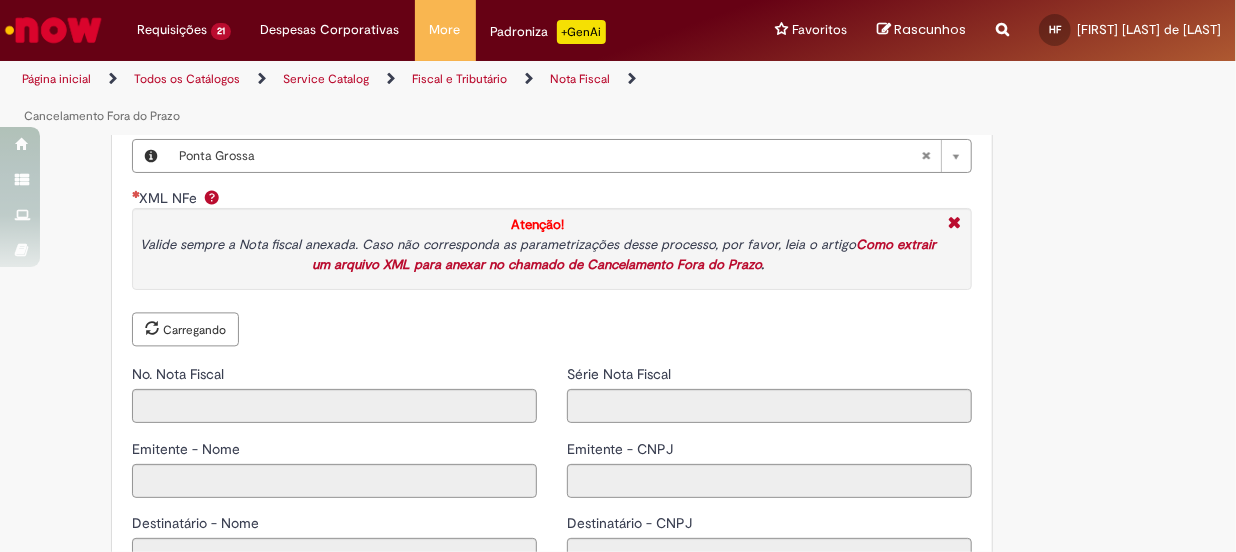 type on "******" 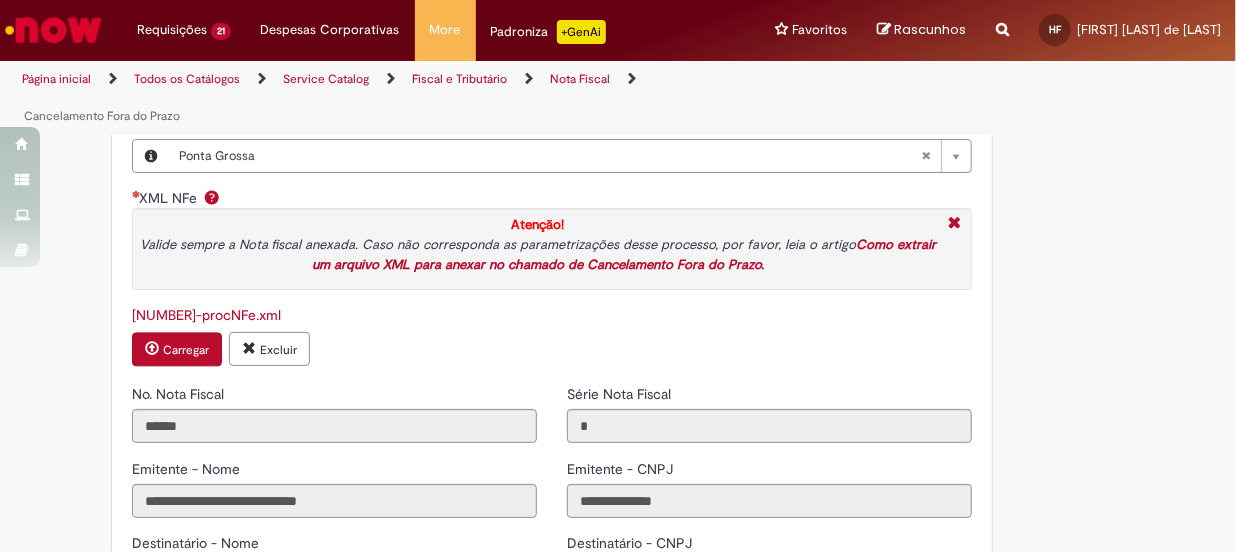 type 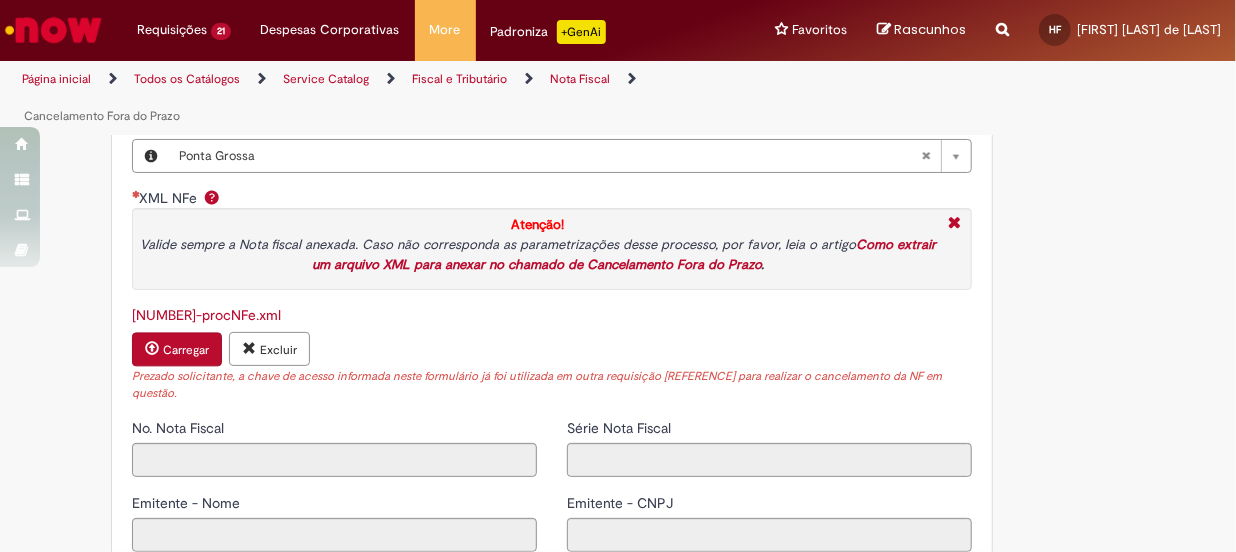 click on "Excluir" at bounding box center [278, 350] 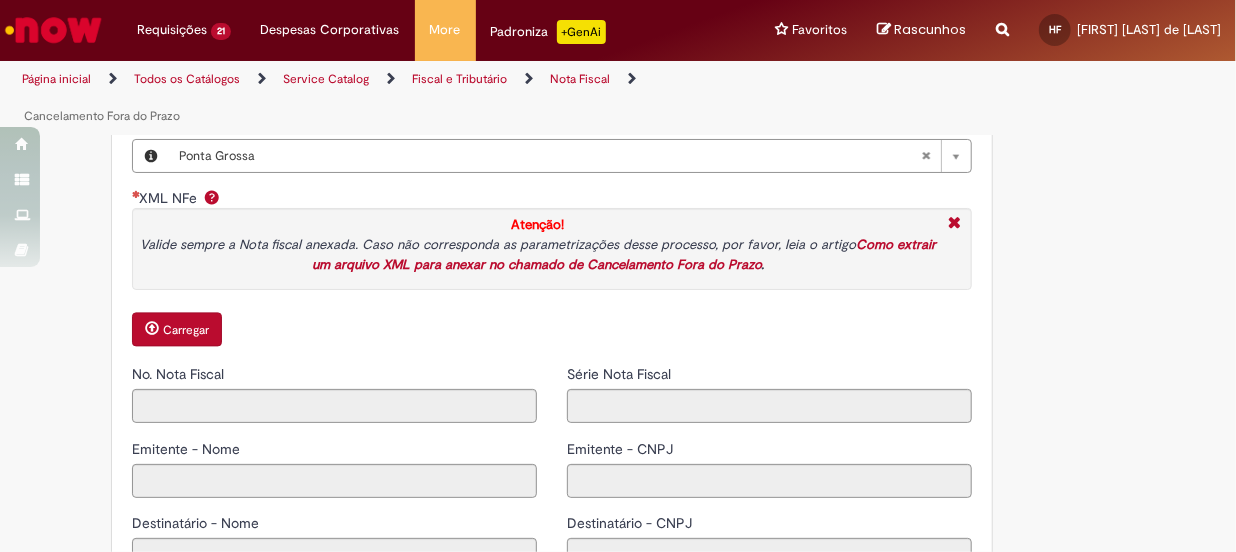 click on "XML NFe Atenção! Valide sempre a Nota fiscal anexada. Caso não corresponda as parametrizações desse processo, por favor, leia o artigo  Como extrair um arquivo XML para anexar no chamado de Cancelamento Fora do Prazo .
Carregar" at bounding box center [552, 269] 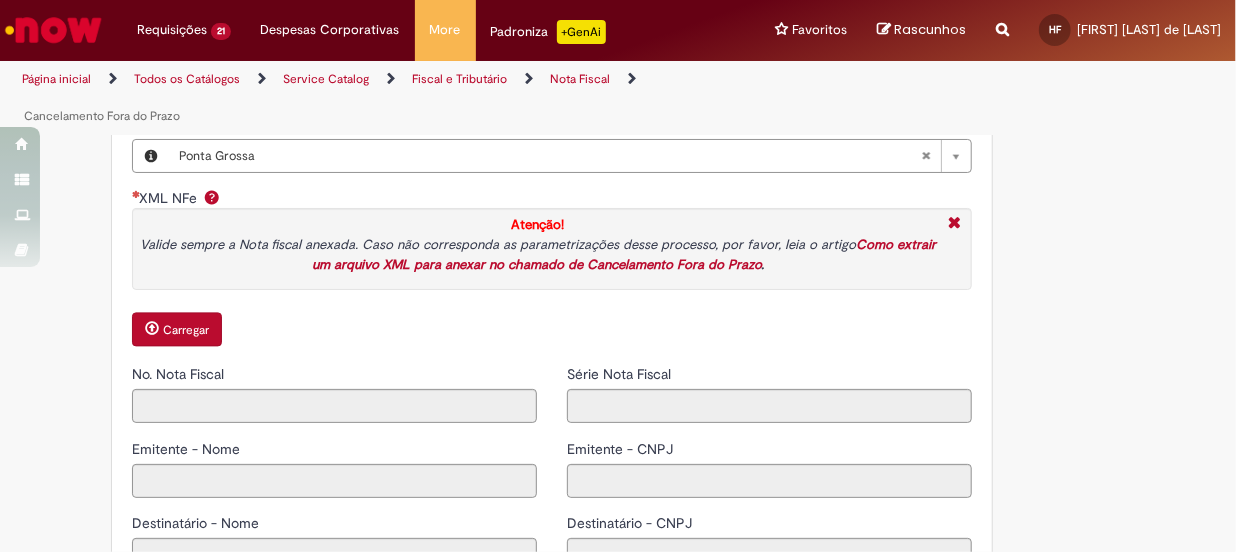 click at bounding box center [152, 328] 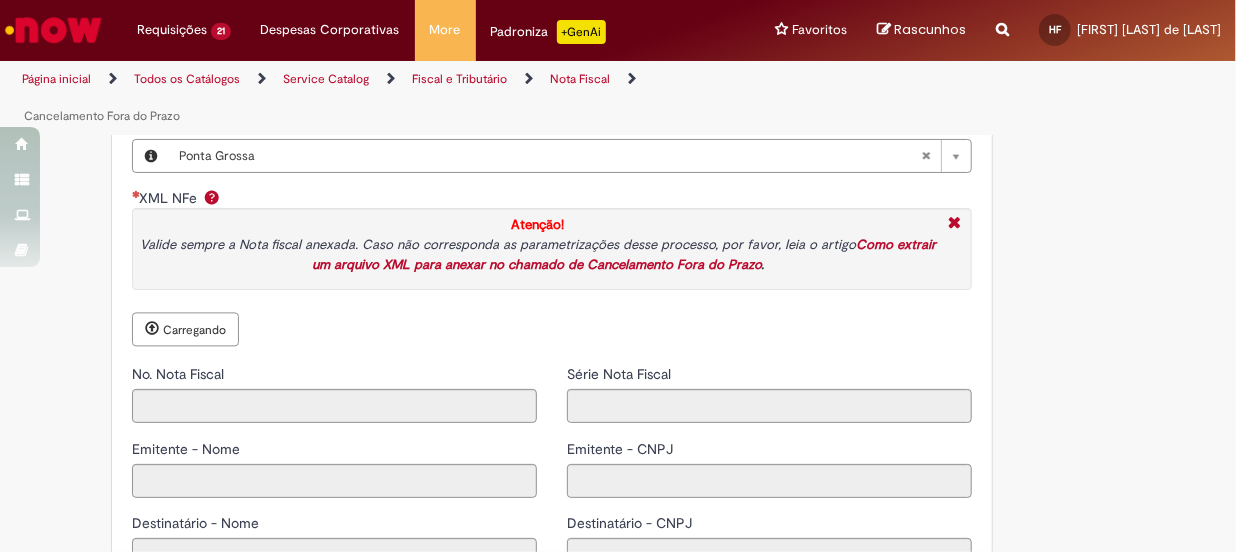 type on "******" 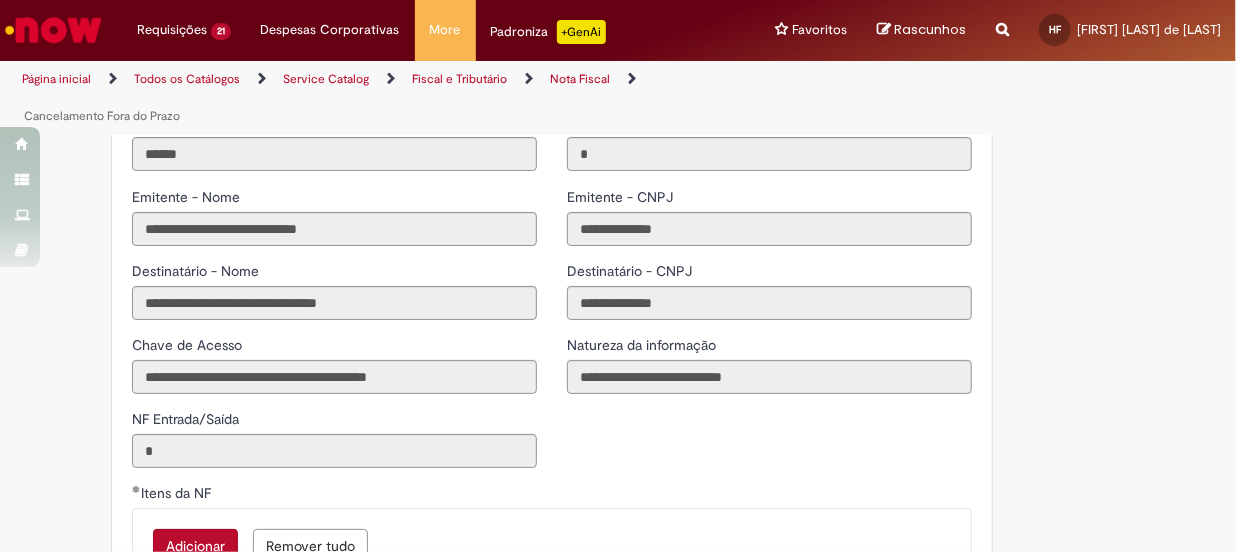 scroll, scrollTop: 2454, scrollLeft: 0, axis: vertical 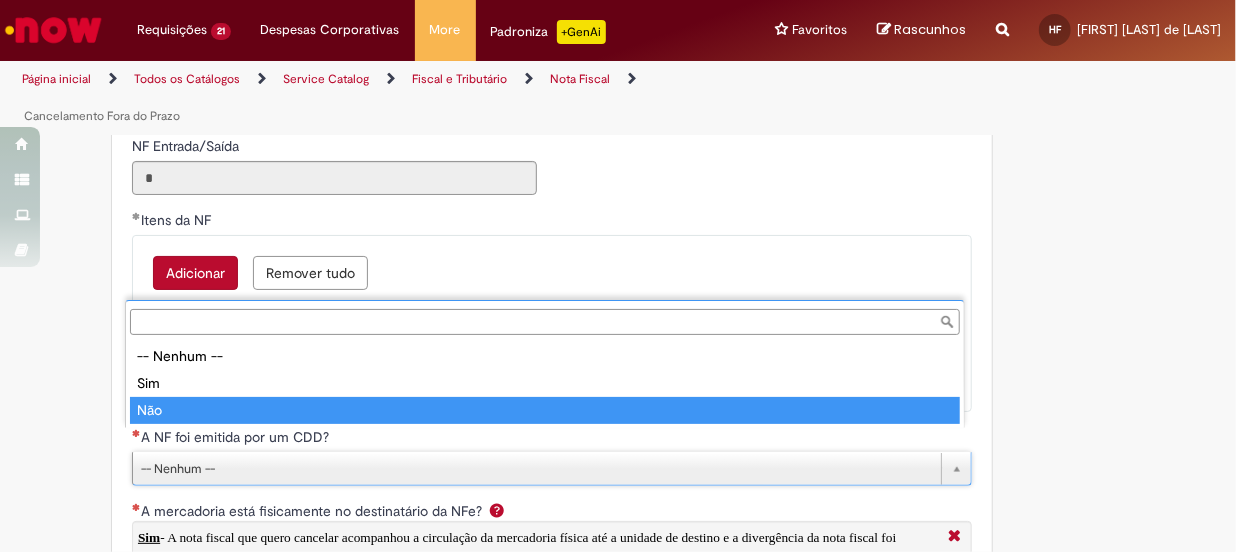 type on "***" 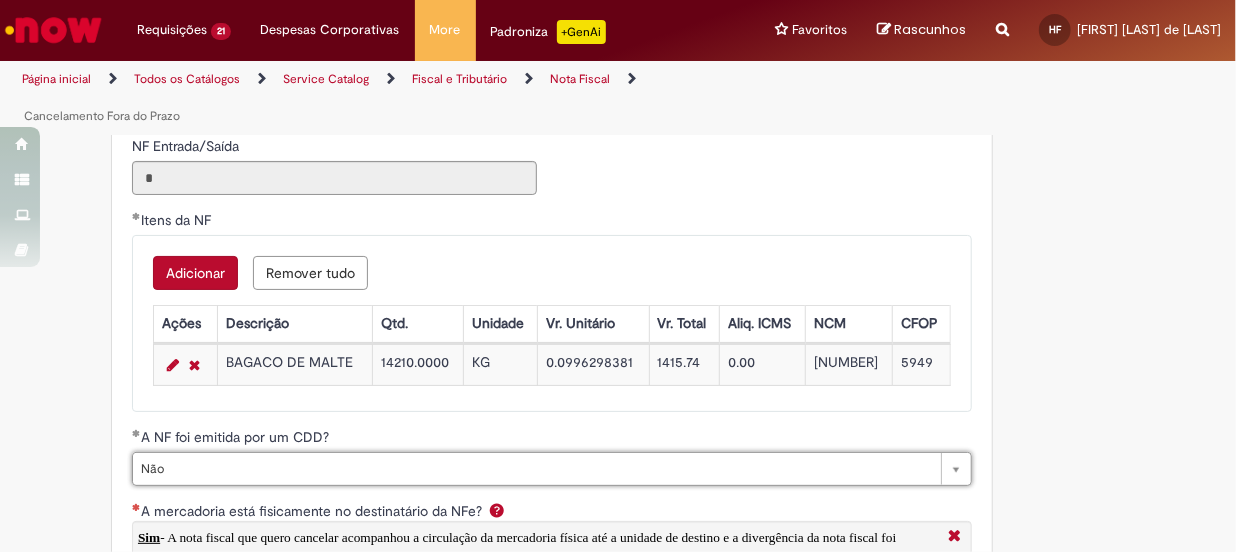 scroll, scrollTop: 2727, scrollLeft: 0, axis: vertical 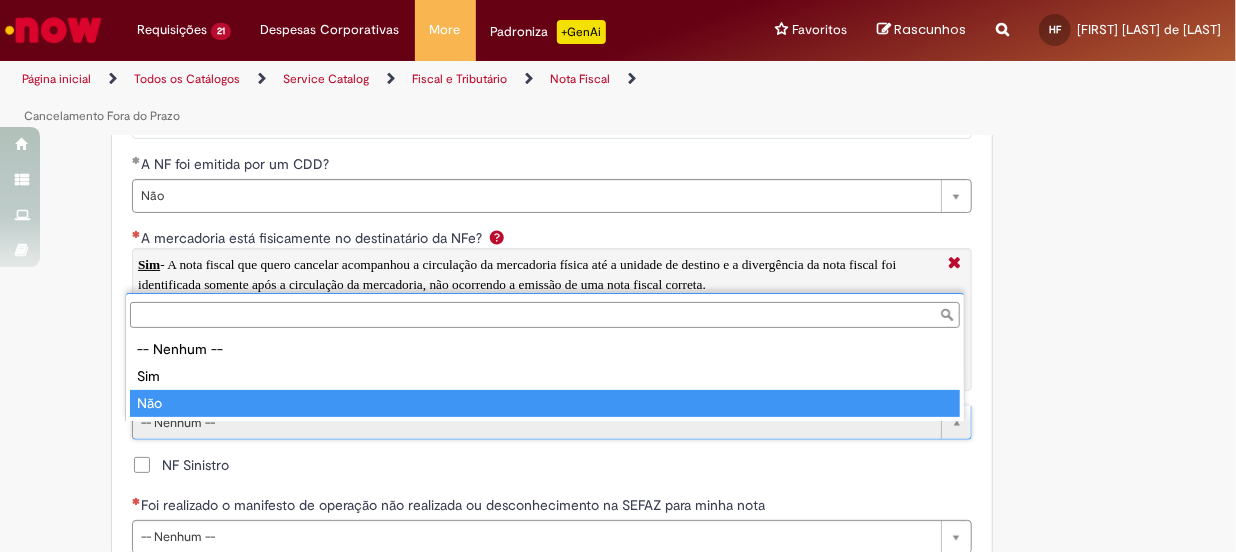 type on "***" 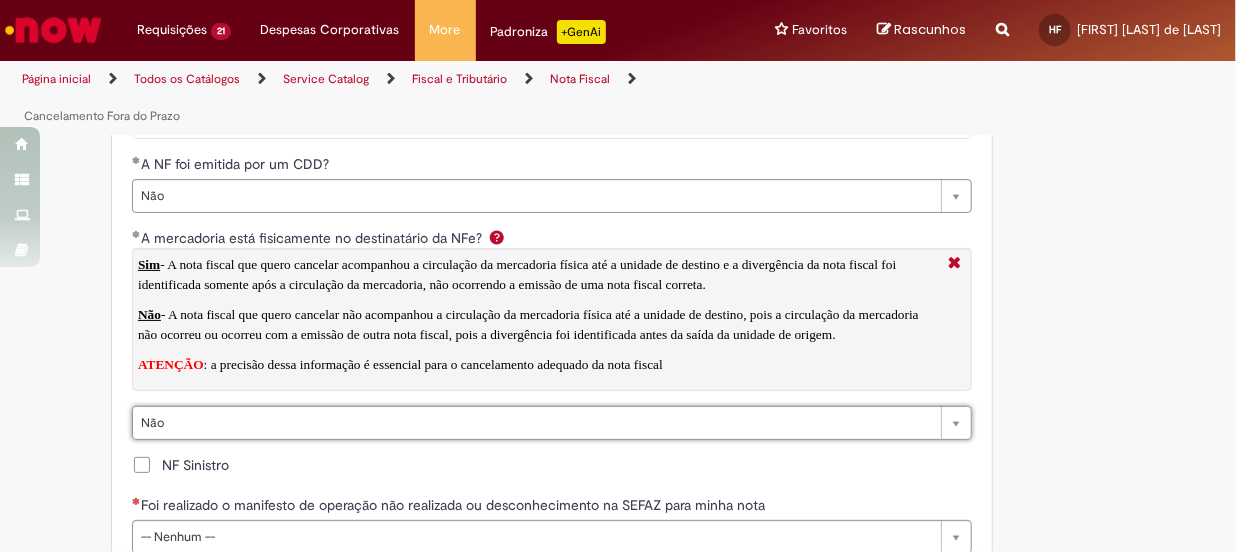 scroll, scrollTop: 3000, scrollLeft: 0, axis: vertical 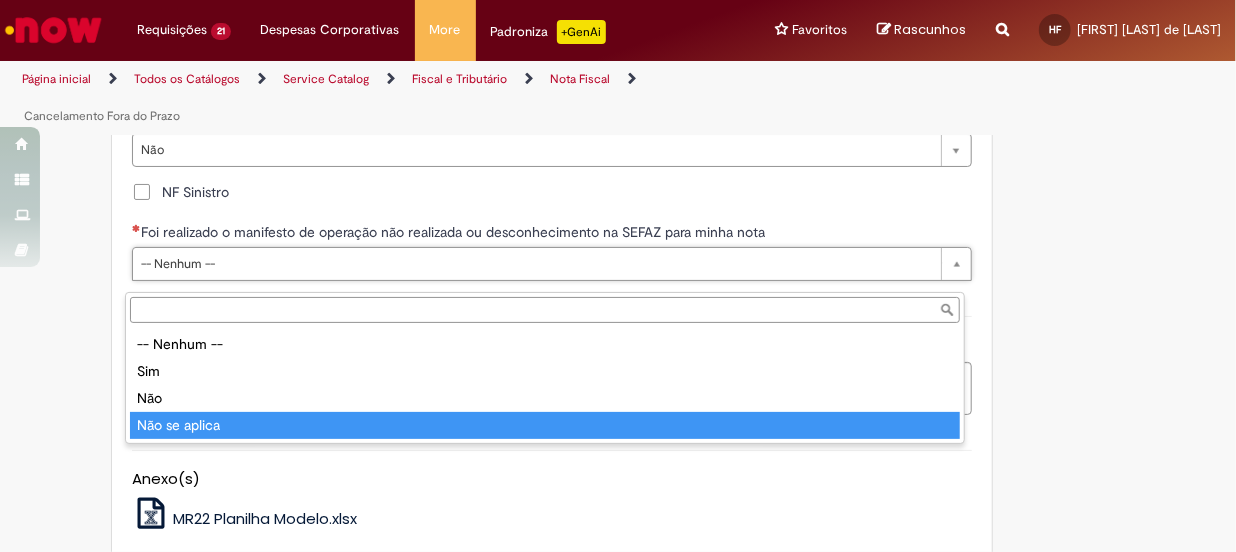 type on "**********" 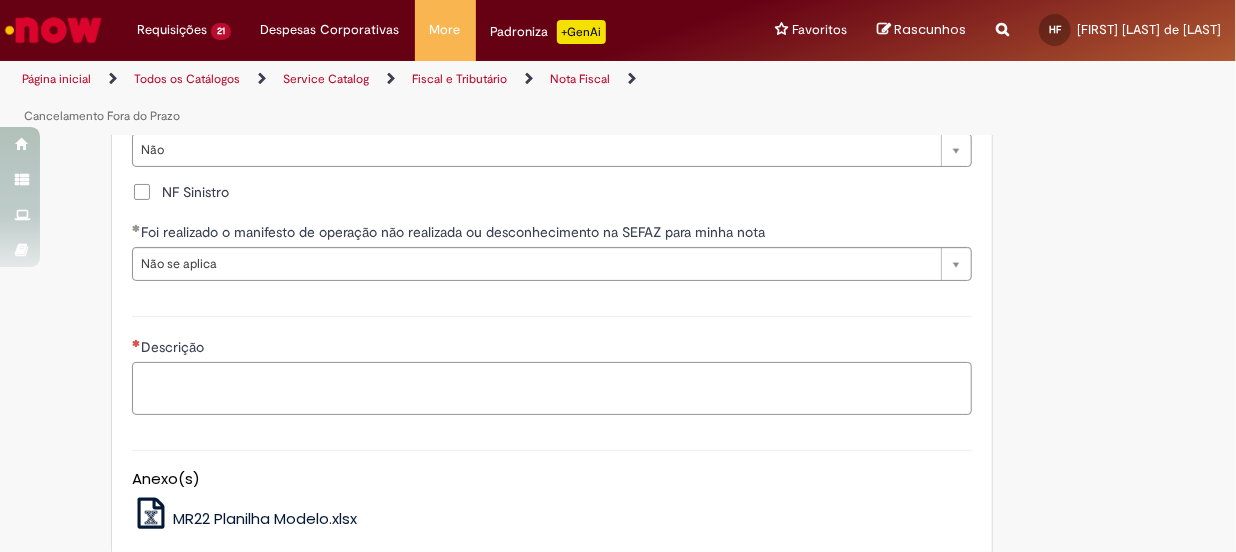 click on "Descrição" at bounding box center (552, 389) 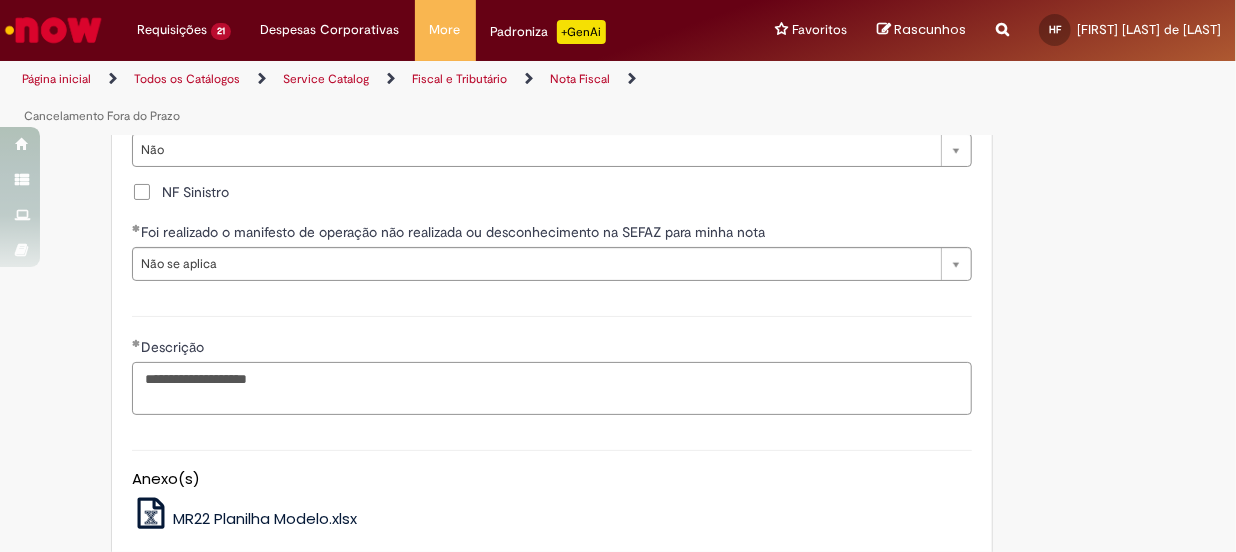 paste on "*******" 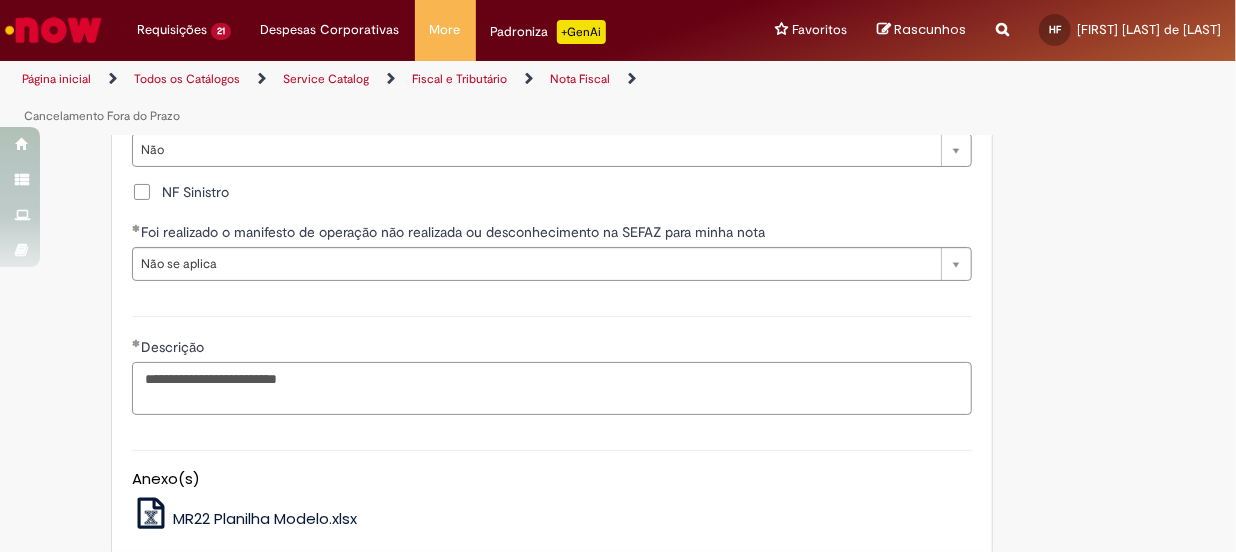 scroll, scrollTop: 3211, scrollLeft: 0, axis: vertical 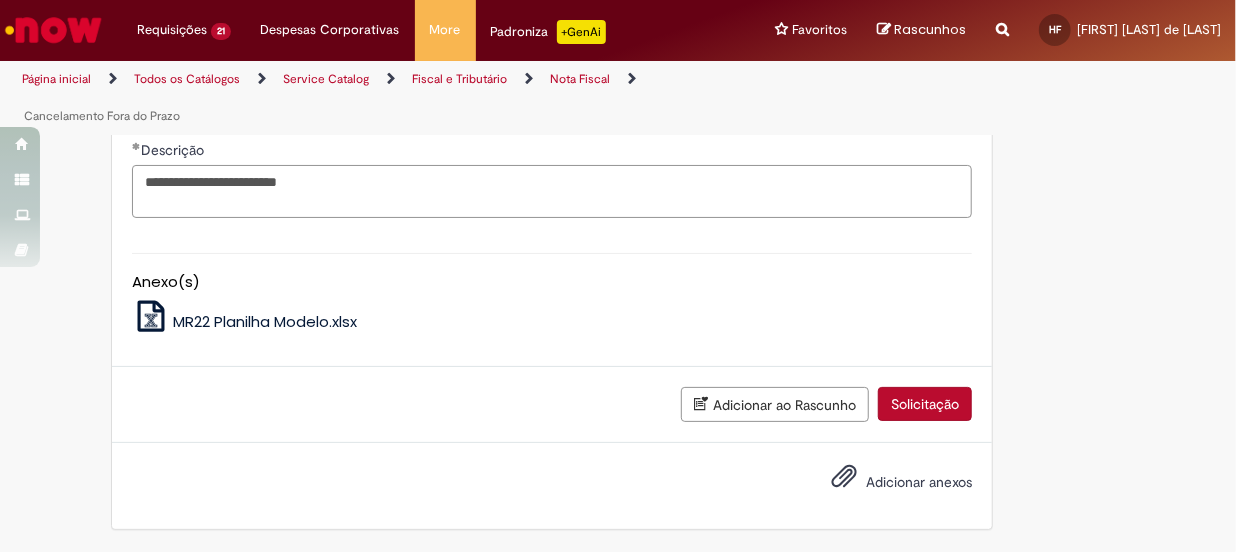 type on "**********" 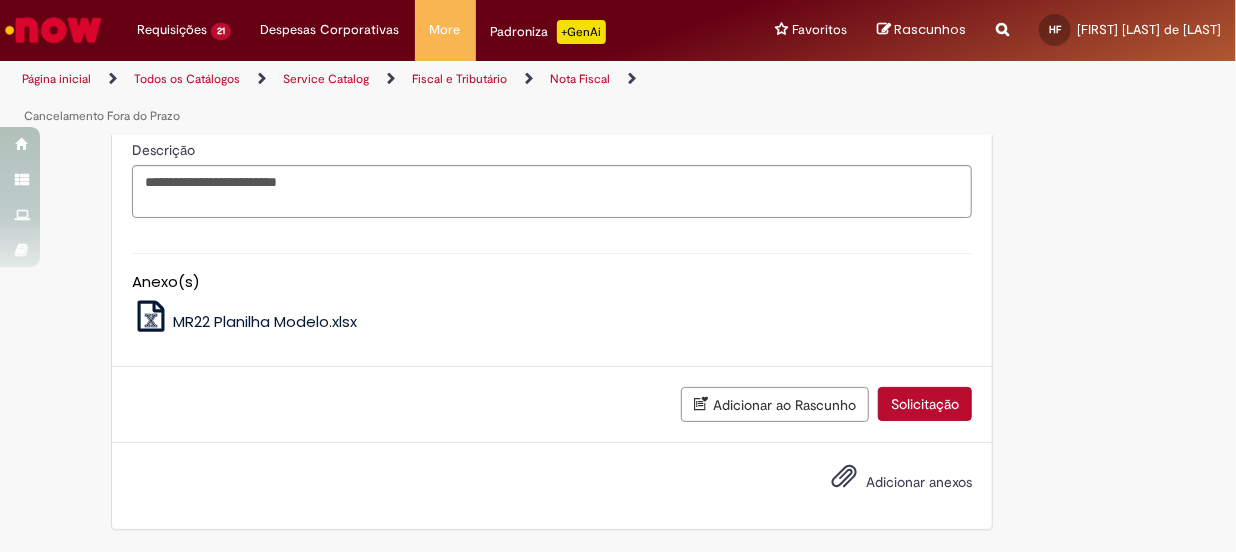 click on "Adicionar anexos" at bounding box center [887, 483] 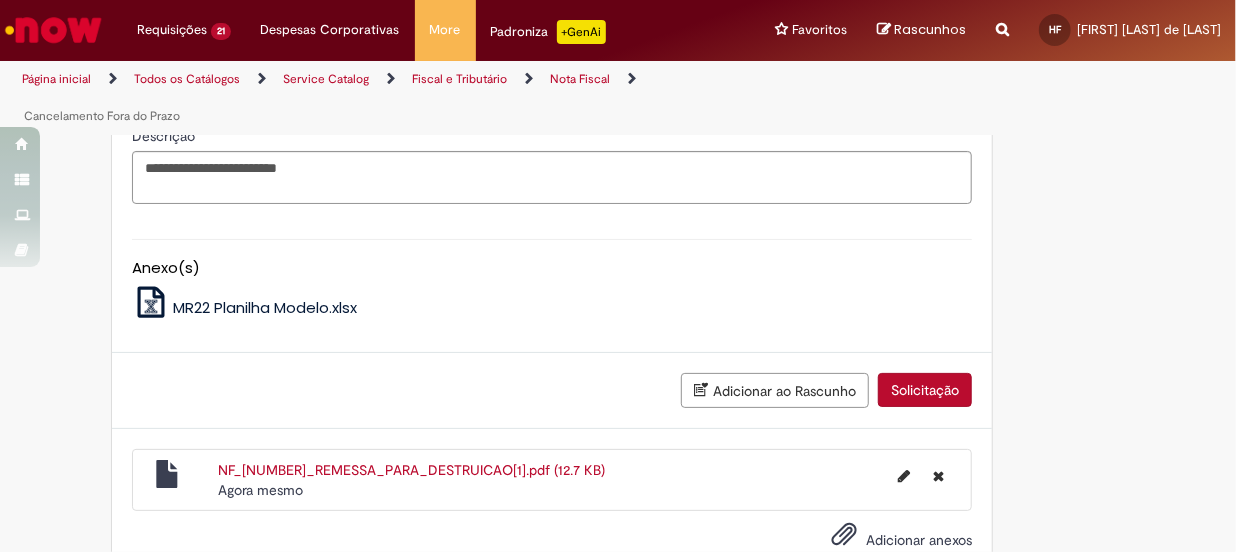 click on "Solicitação" at bounding box center (925, 390) 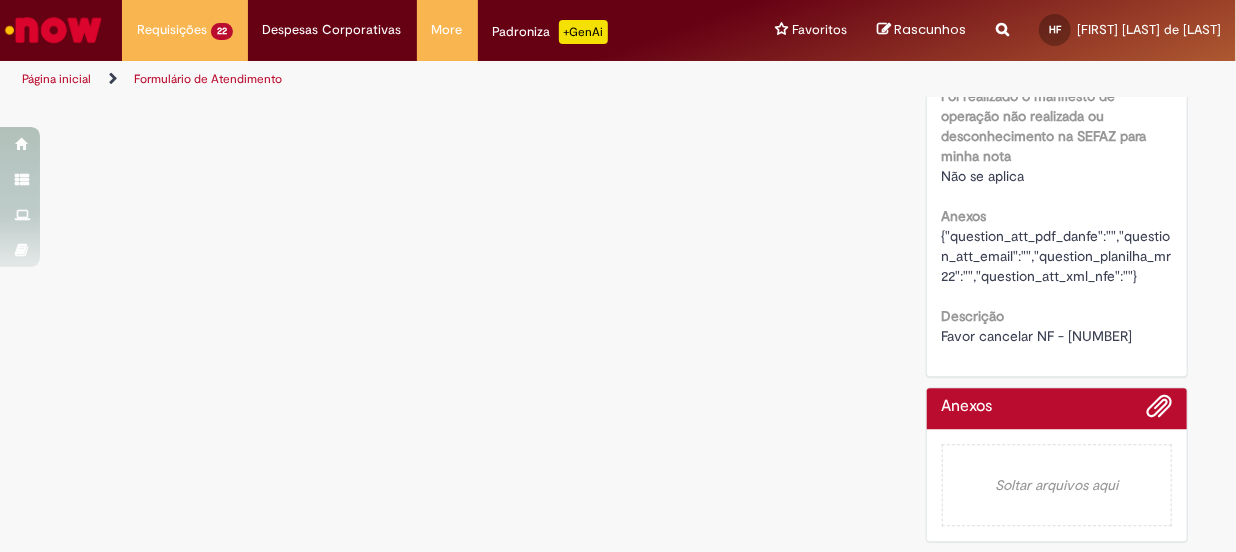 scroll, scrollTop: 0, scrollLeft: 0, axis: both 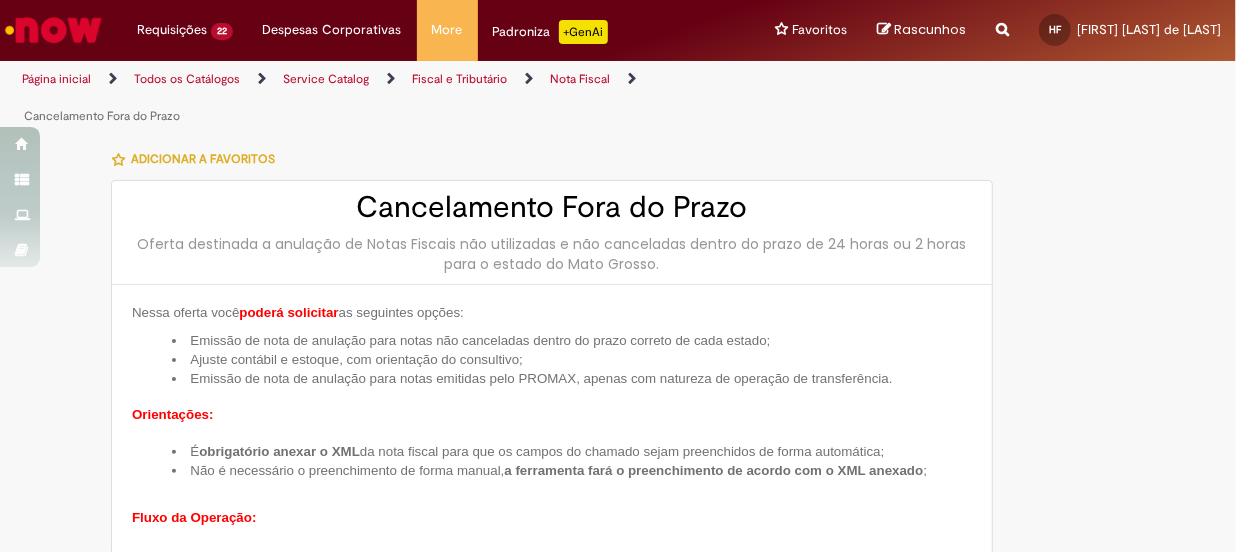 type on "**********" 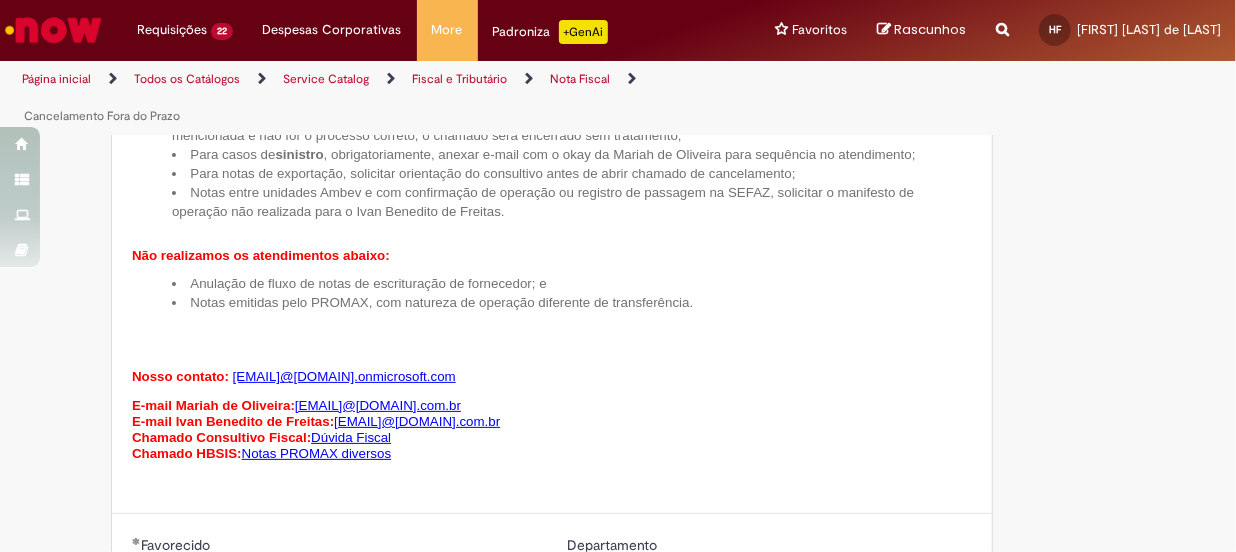scroll, scrollTop: 1363, scrollLeft: 0, axis: vertical 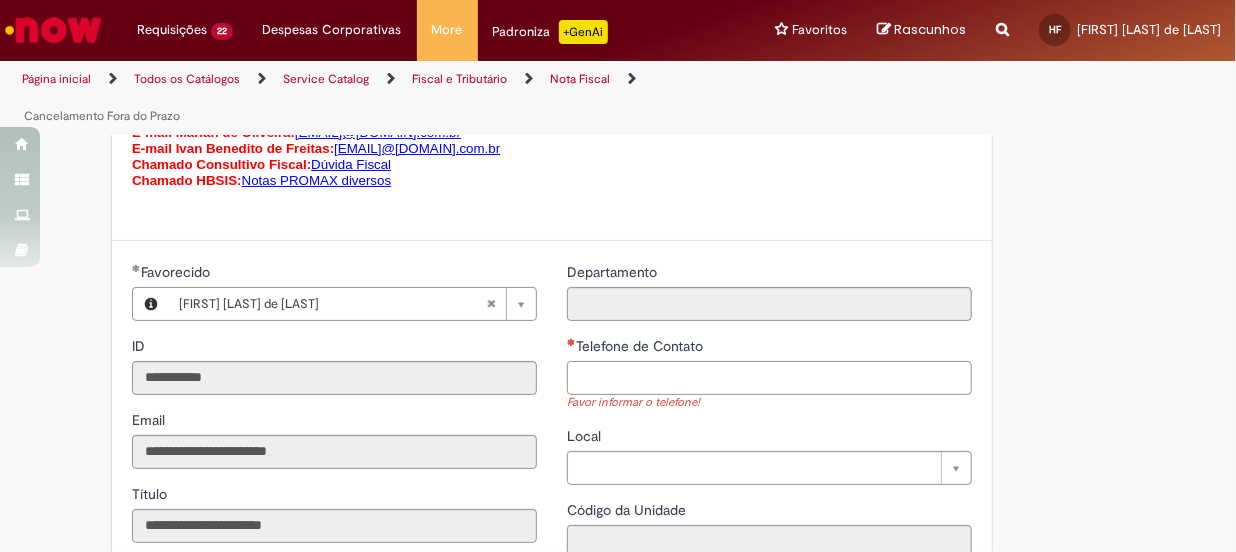 click on "Telefone de Contato" at bounding box center [769, 378] 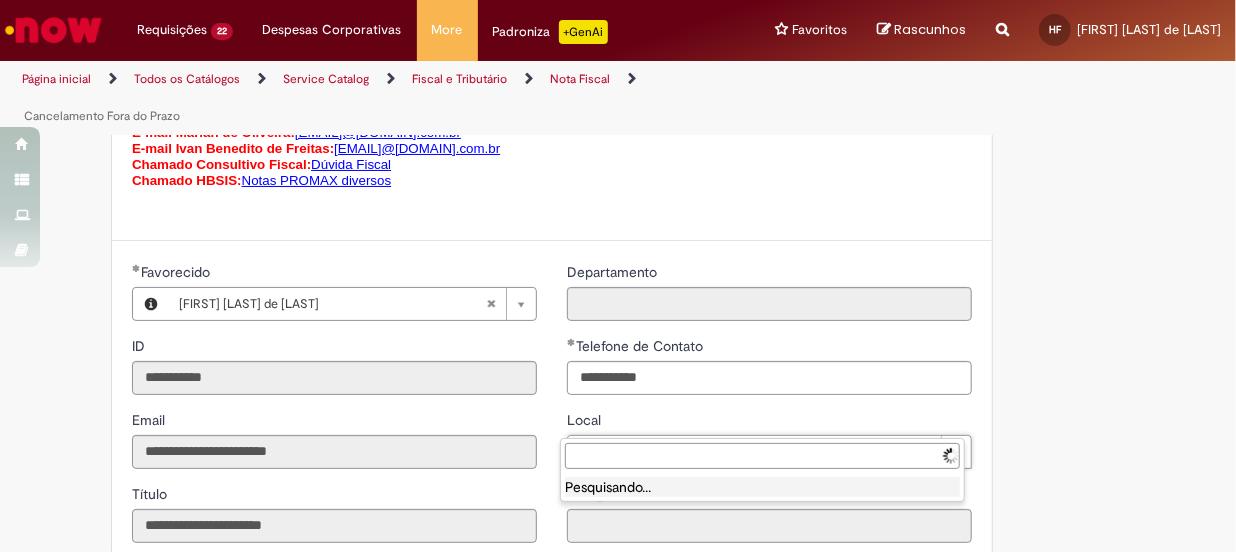 type on "**********" 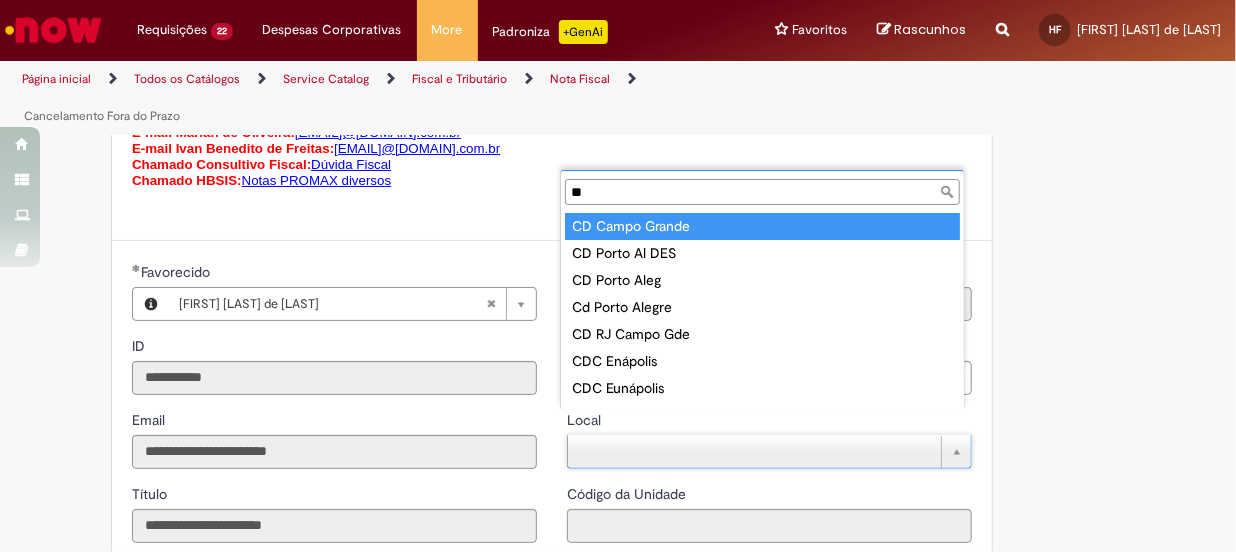 type on "*" 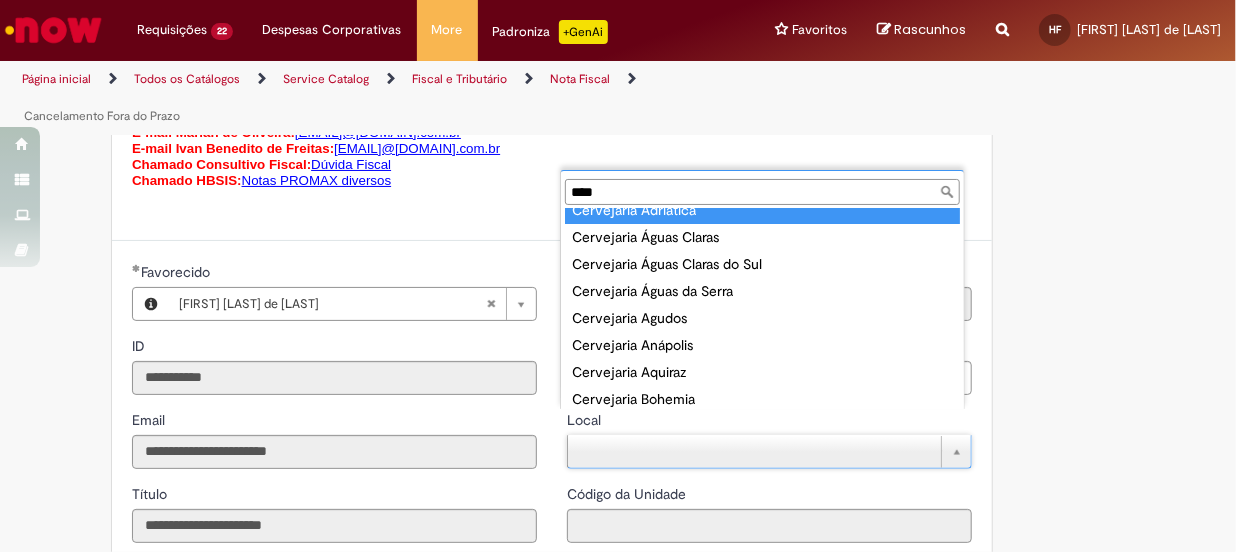 scroll, scrollTop: 0, scrollLeft: 0, axis: both 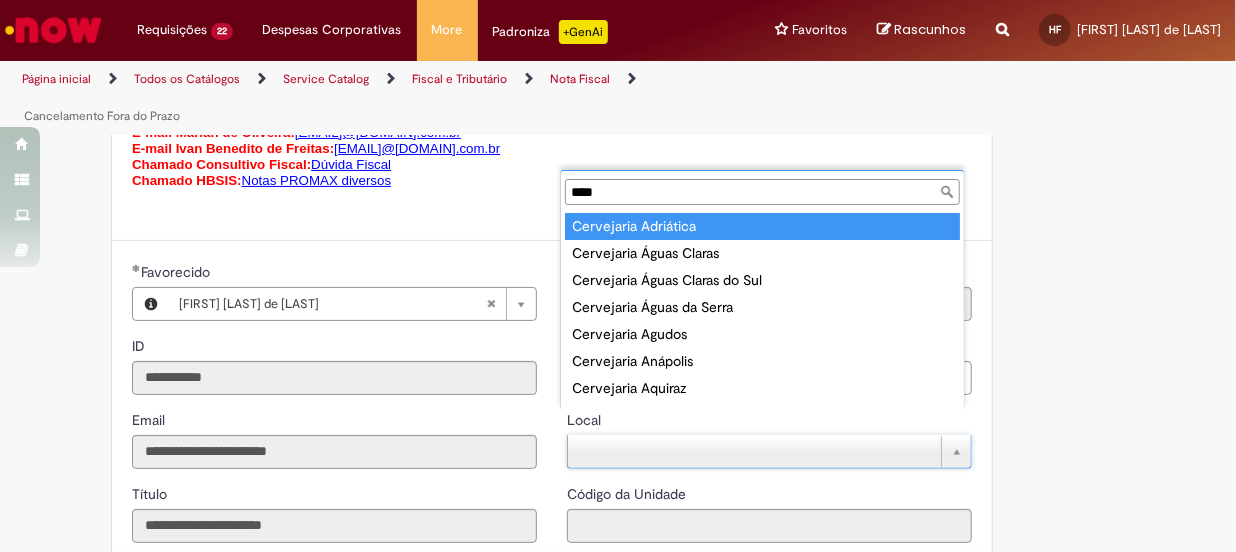 type on "****" 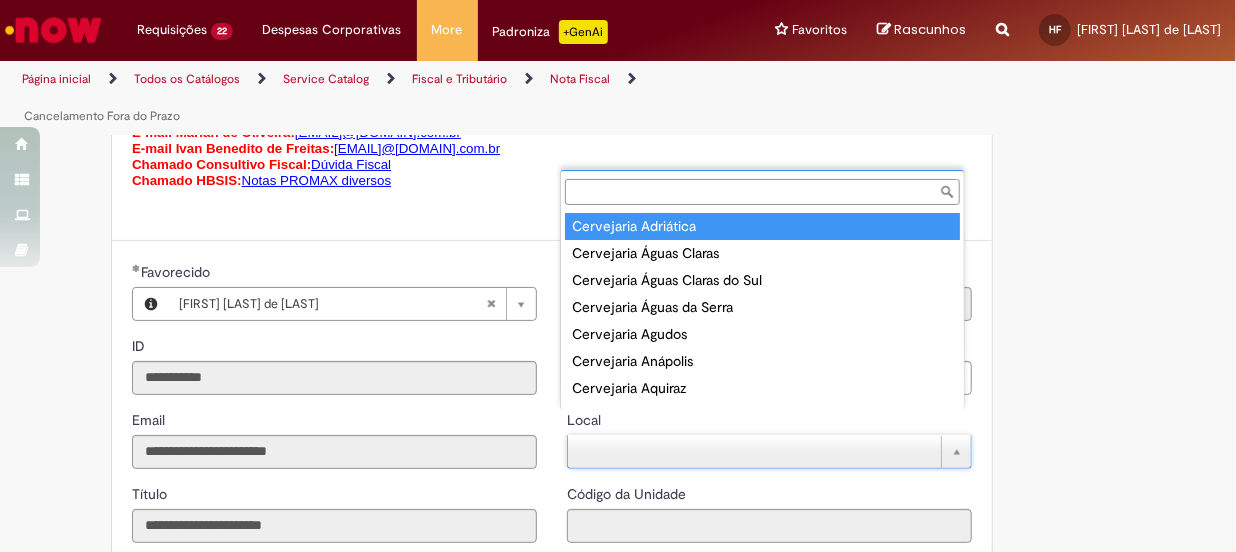 type on "****" 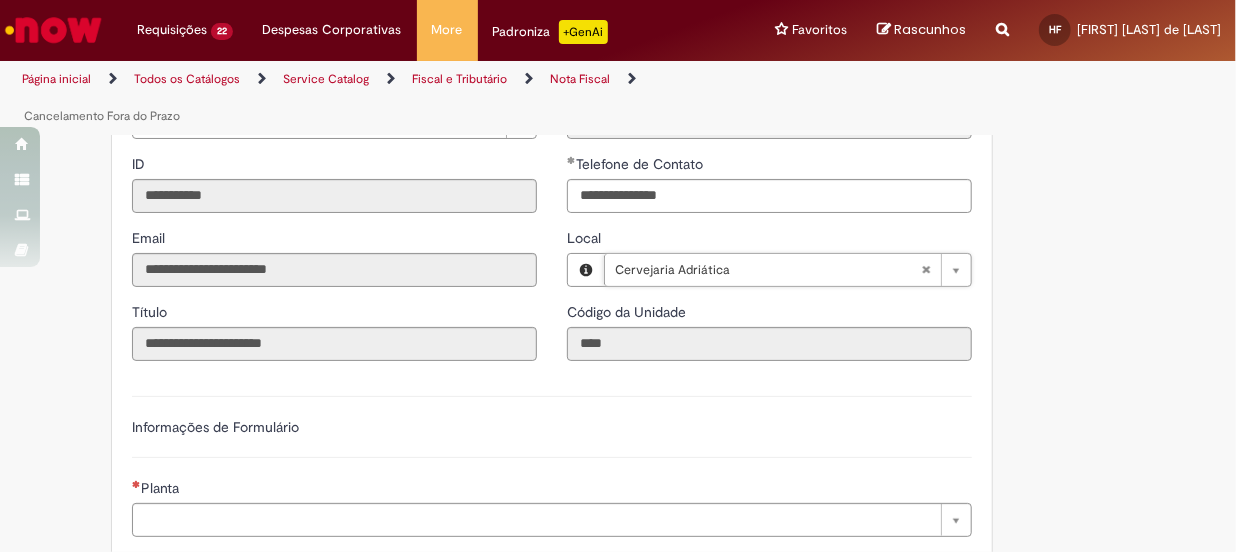 scroll, scrollTop: 1636, scrollLeft: 0, axis: vertical 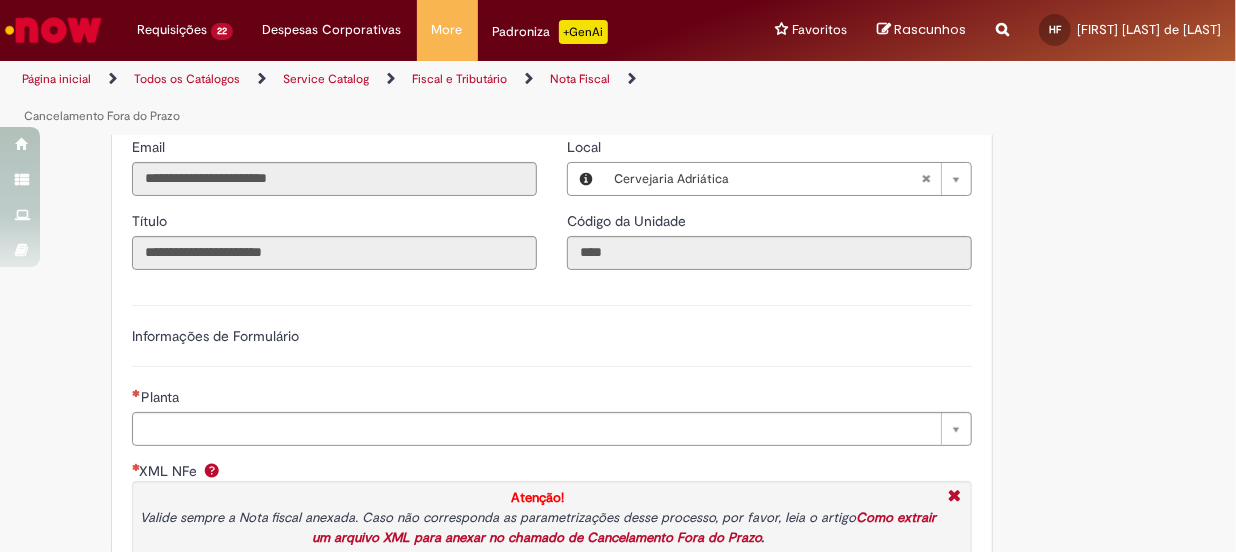 click on "**********" at bounding box center [552, 461] 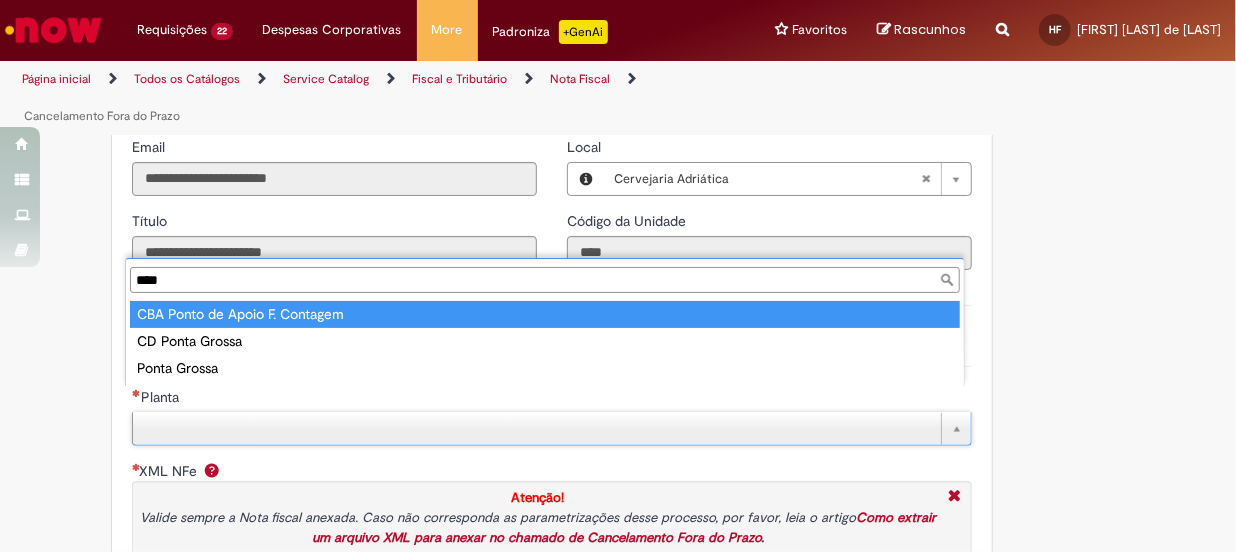 type on "*****" 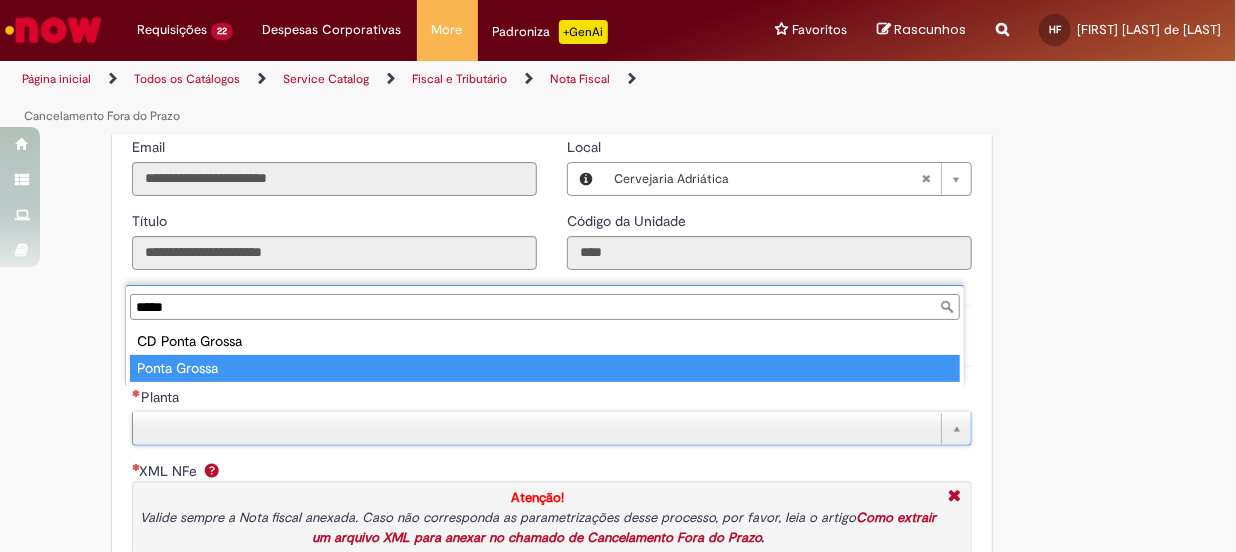 type on "**********" 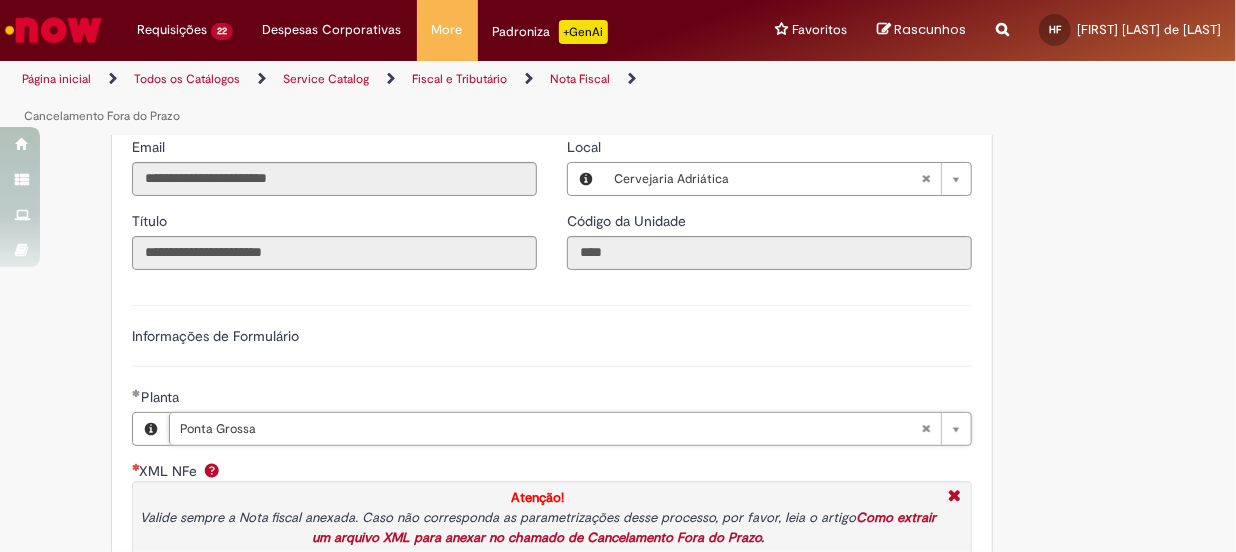 scroll, scrollTop: 1818, scrollLeft: 0, axis: vertical 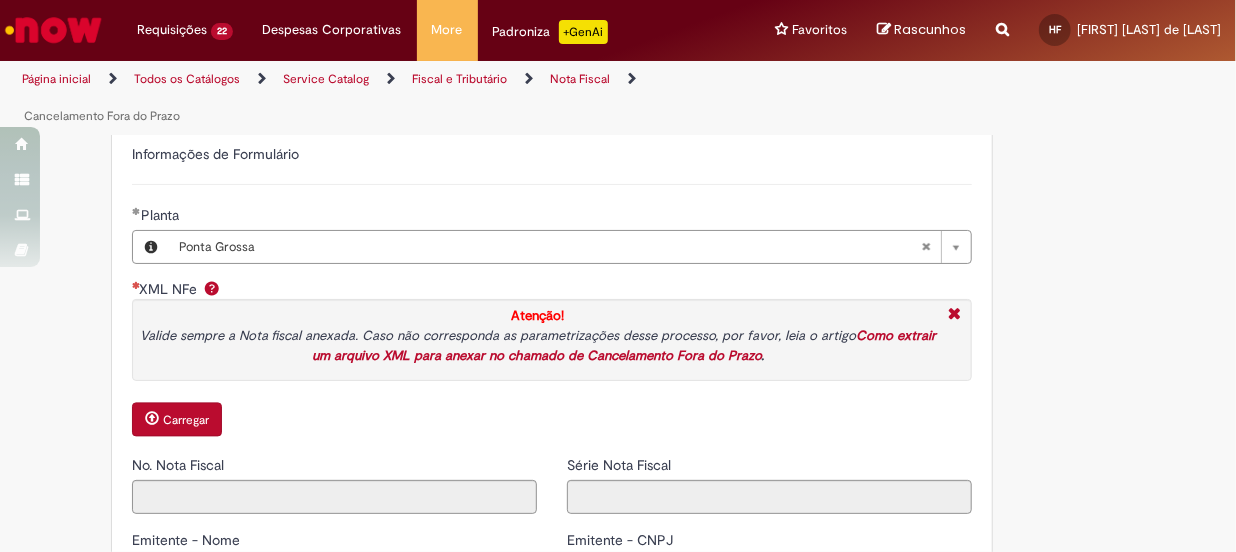 click on "Carregar" at bounding box center [186, 421] 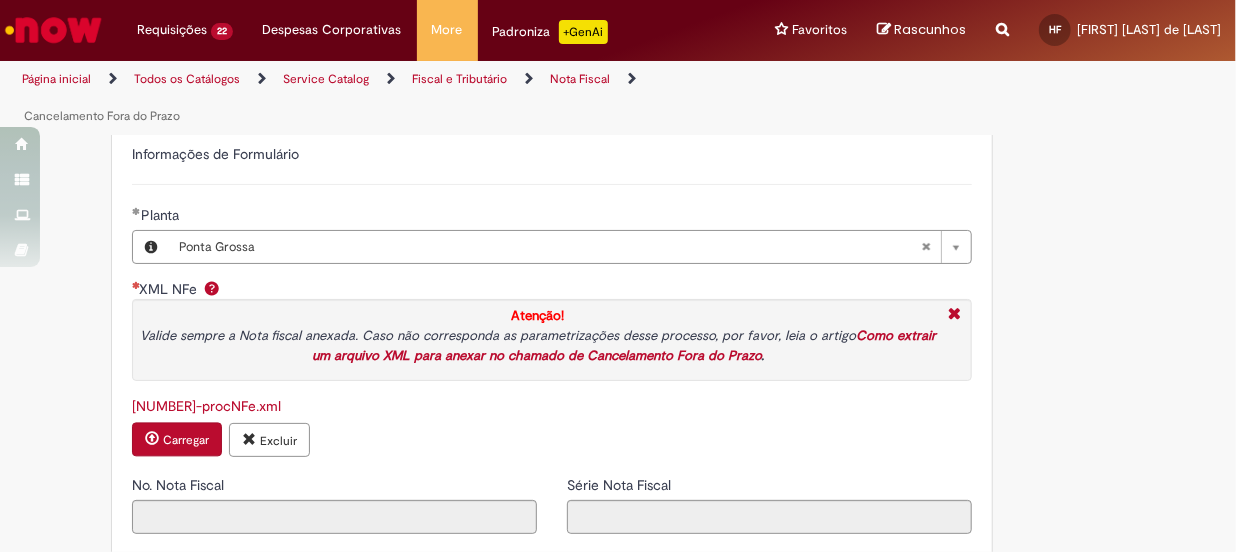 type on "******" 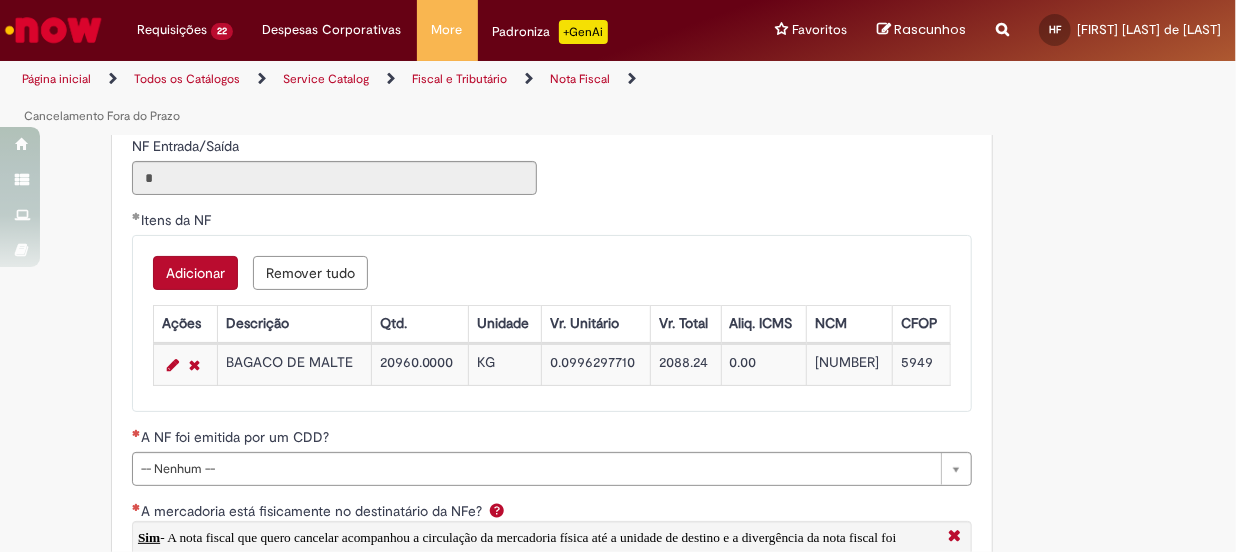 scroll, scrollTop: 2545, scrollLeft: 0, axis: vertical 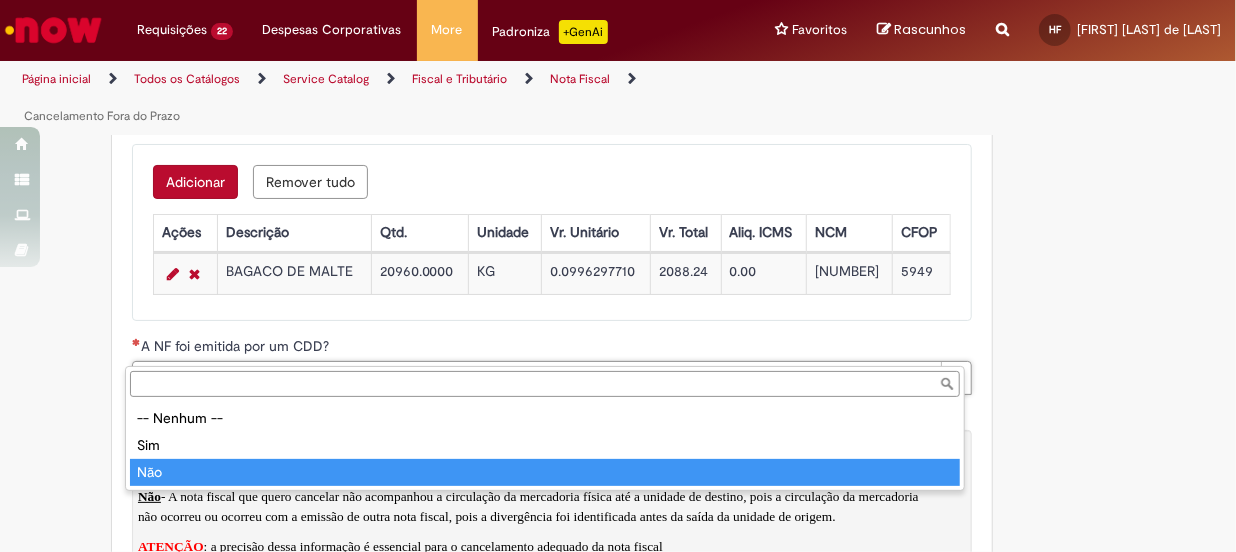 type on "***" 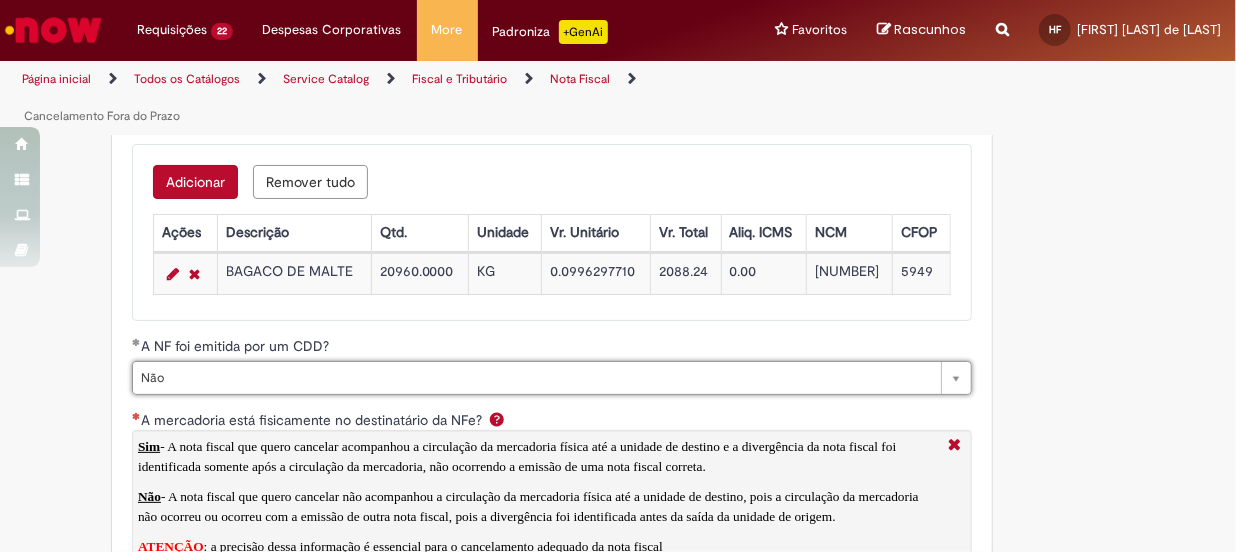 scroll, scrollTop: 2818, scrollLeft: 0, axis: vertical 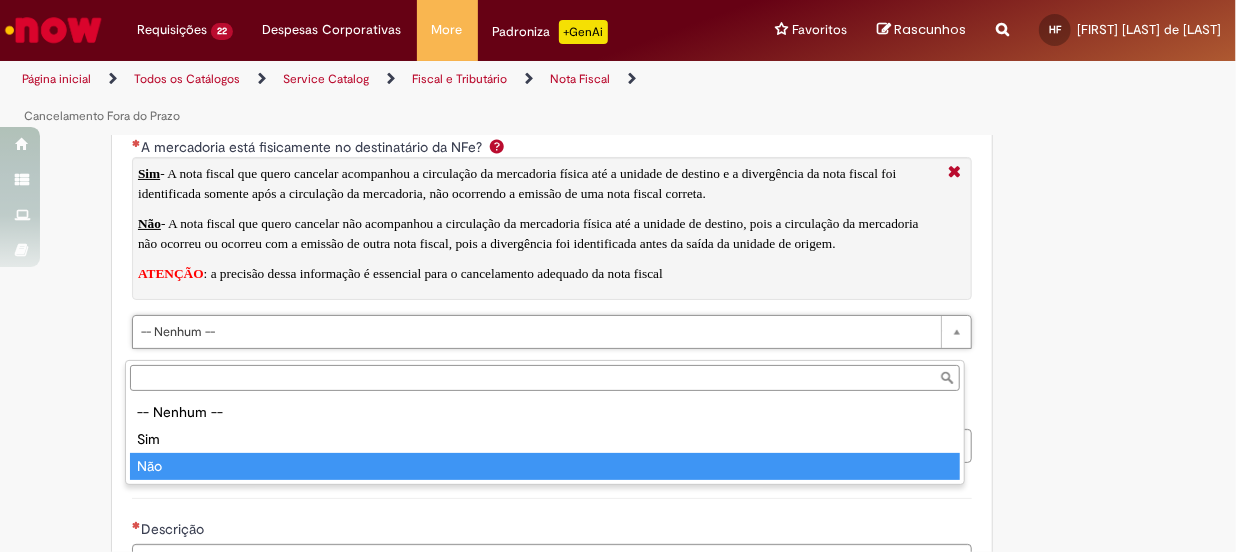 type on "***" 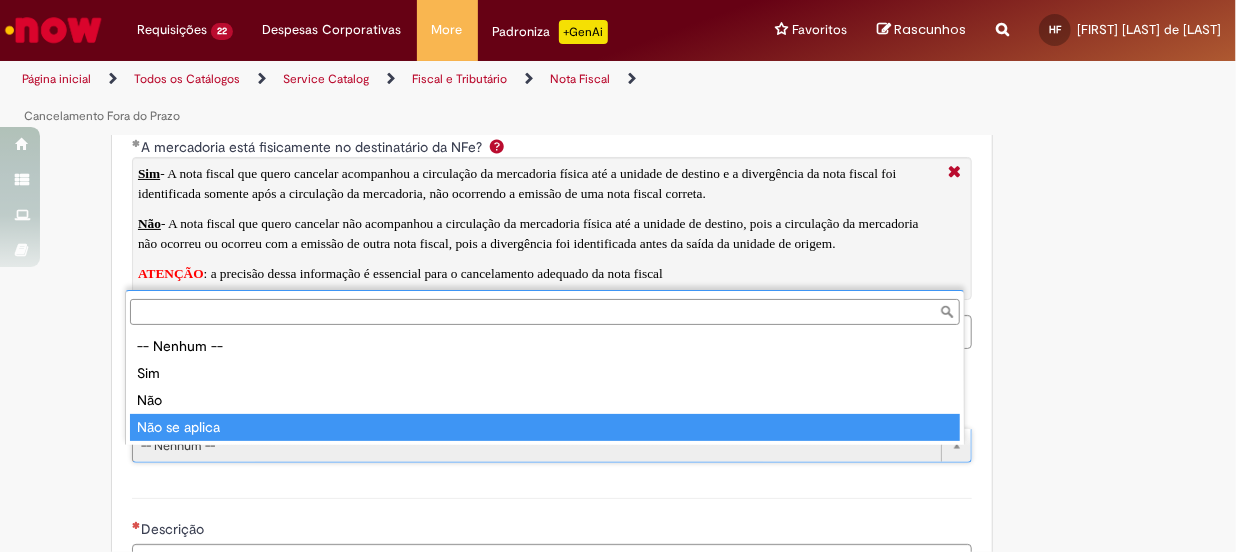 type on "**********" 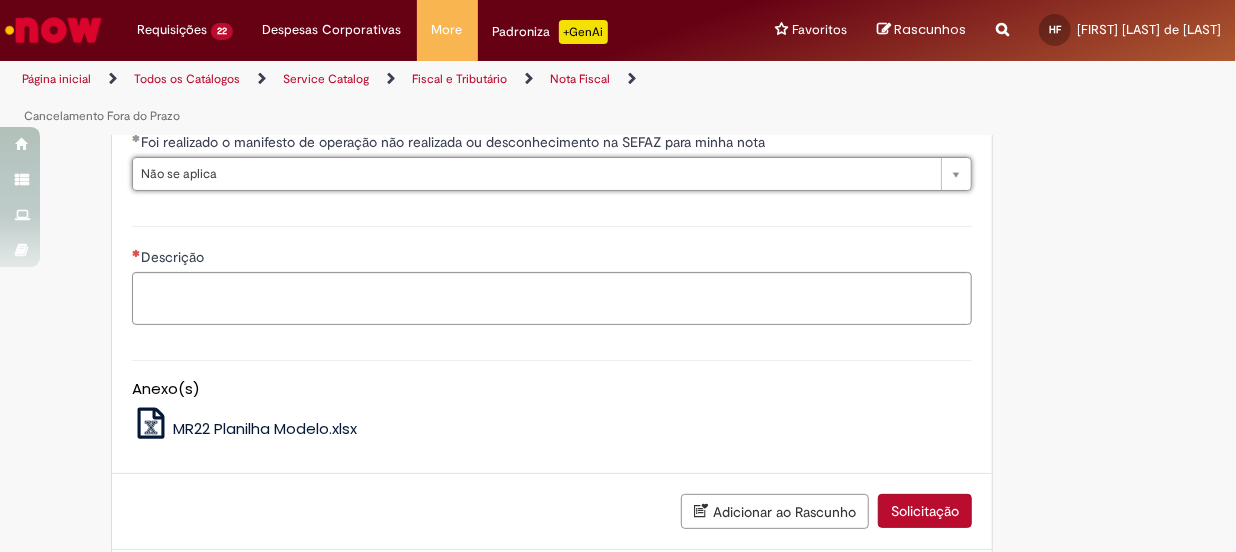 scroll, scrollTop: 3181, scrollLeft: 0, axis: vertical 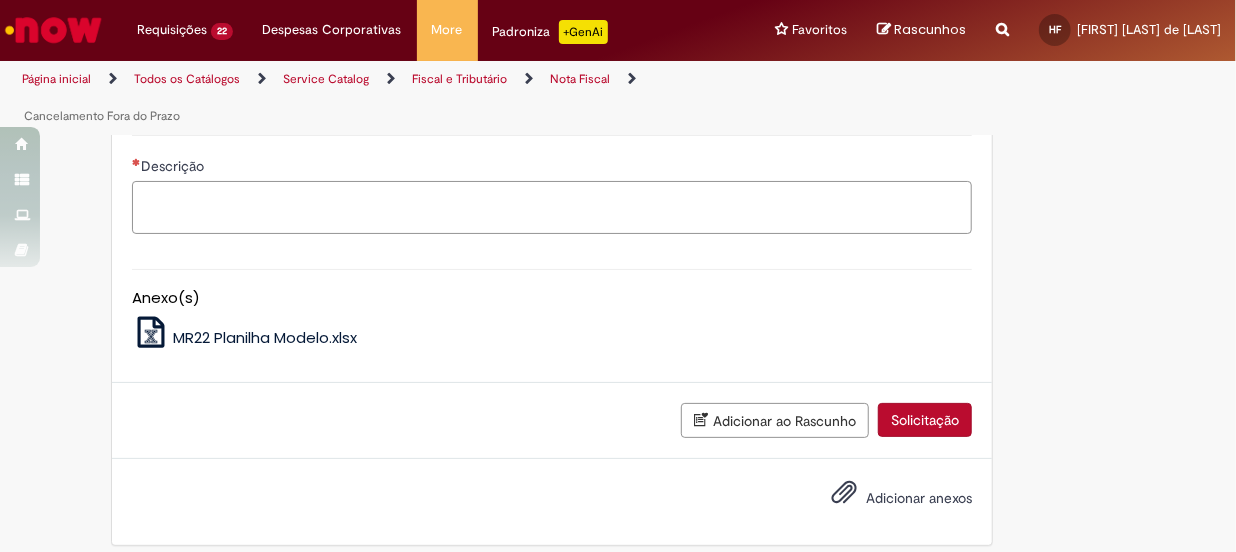 click on "Descrição" at bounding box center (552, 208) 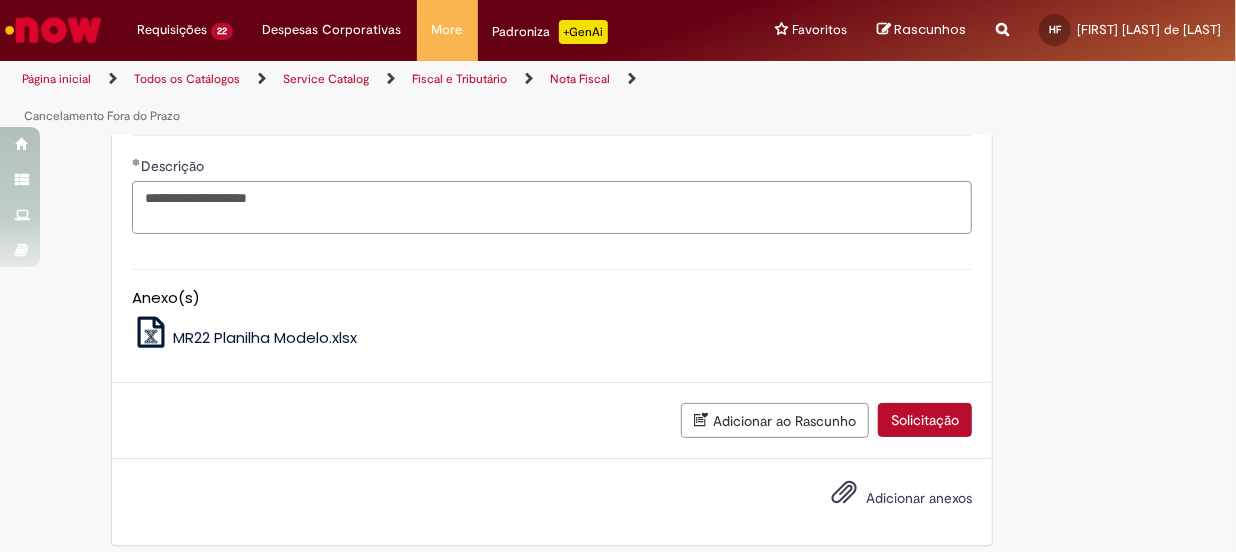 paste on "*******" 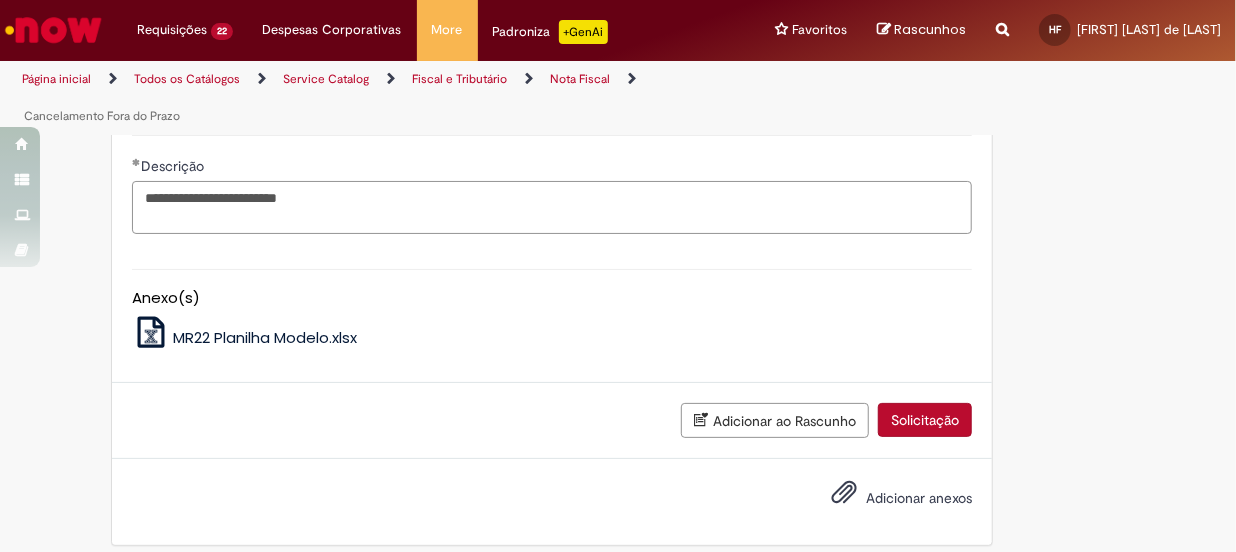 type on "**********" 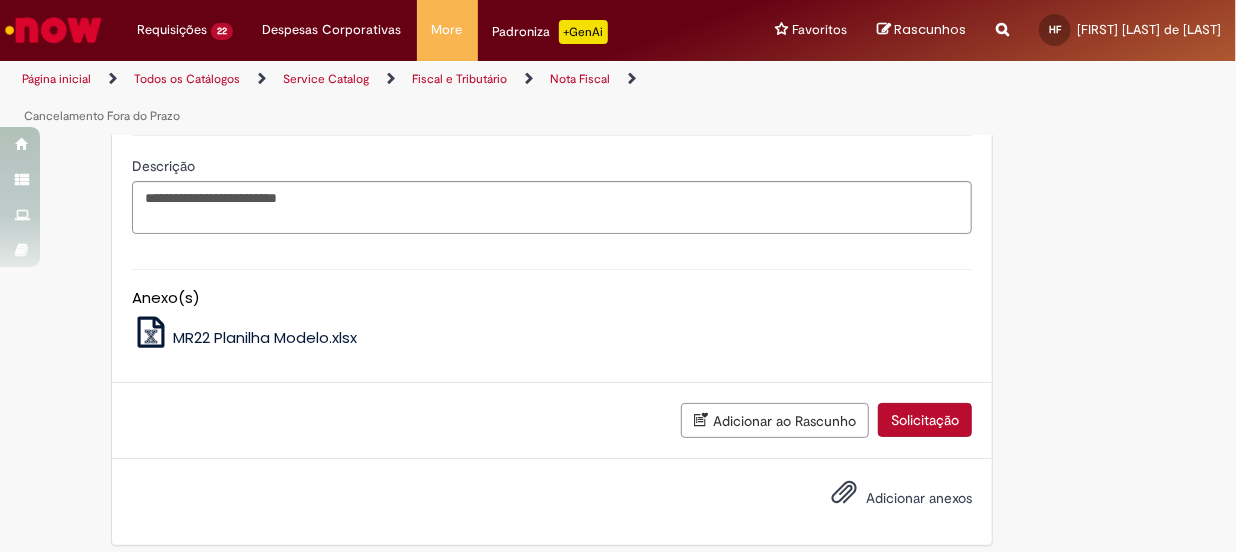 click on "Adicionar anexos" at bounding box center [887, 499] 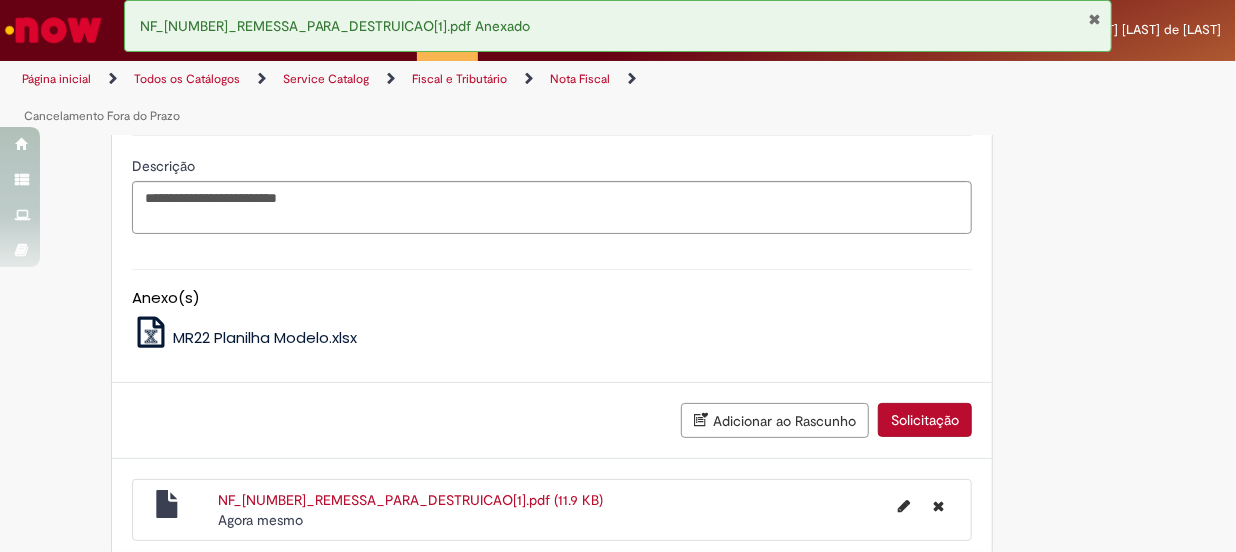 click on "Solicitação" at bounding box center [925, 420] 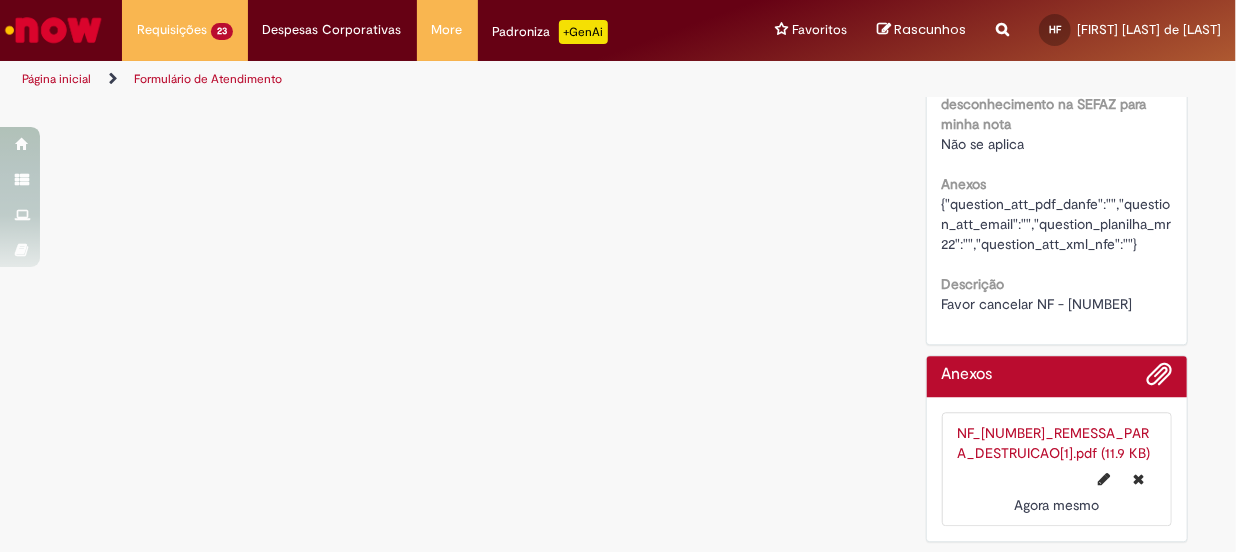 scroll, scrollTop: 0, scrollLeft: 0, axis: both 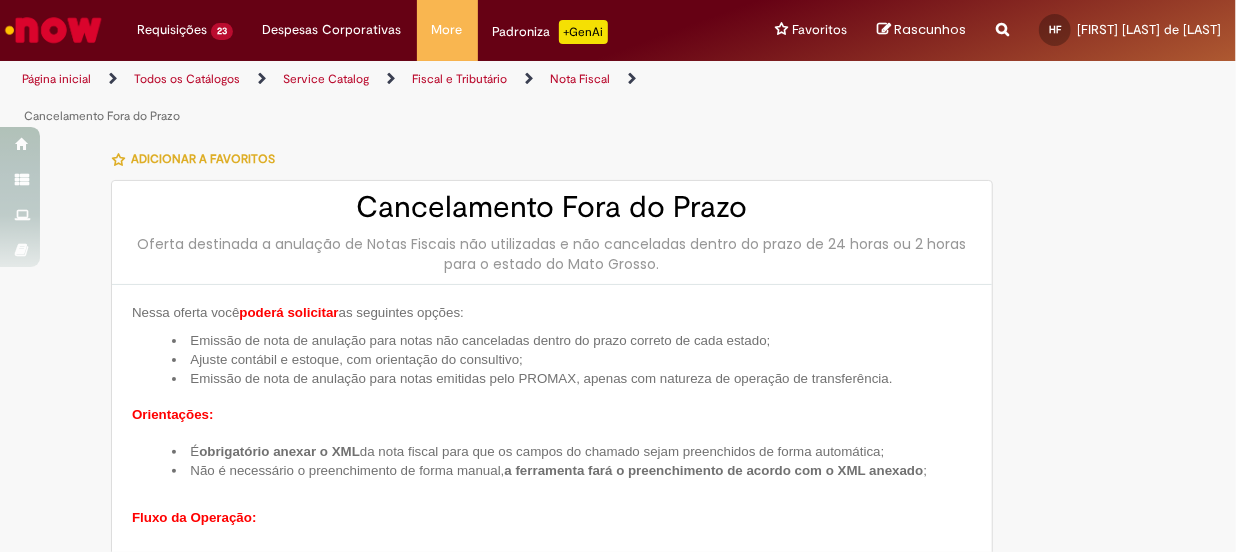 type on "**********" 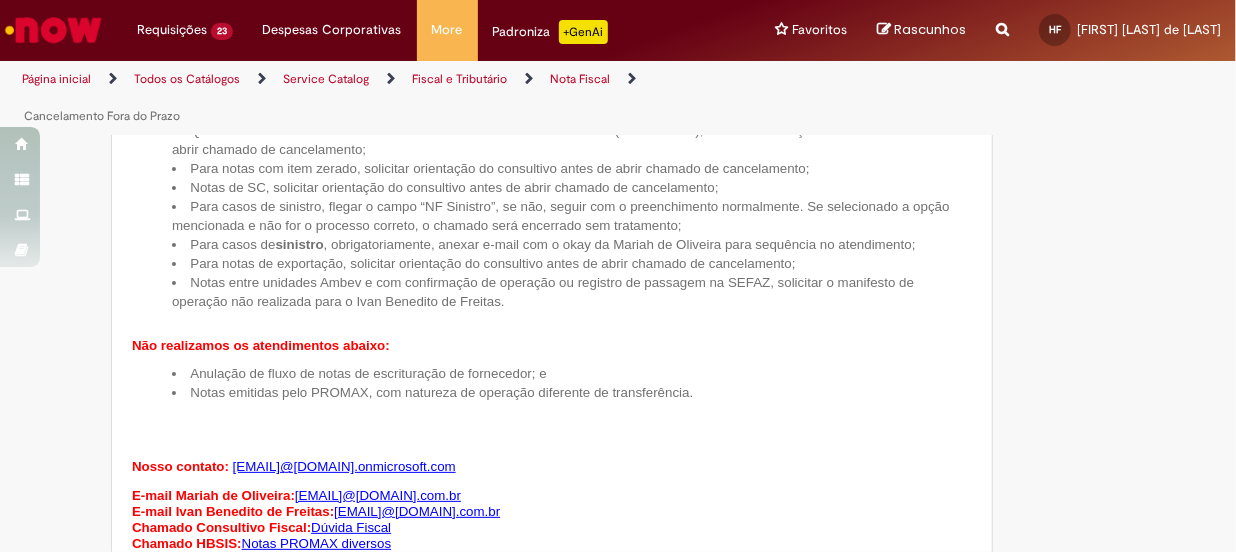 scroll, scrollTop: 1363, scrollLeft: 0, axis: vertical 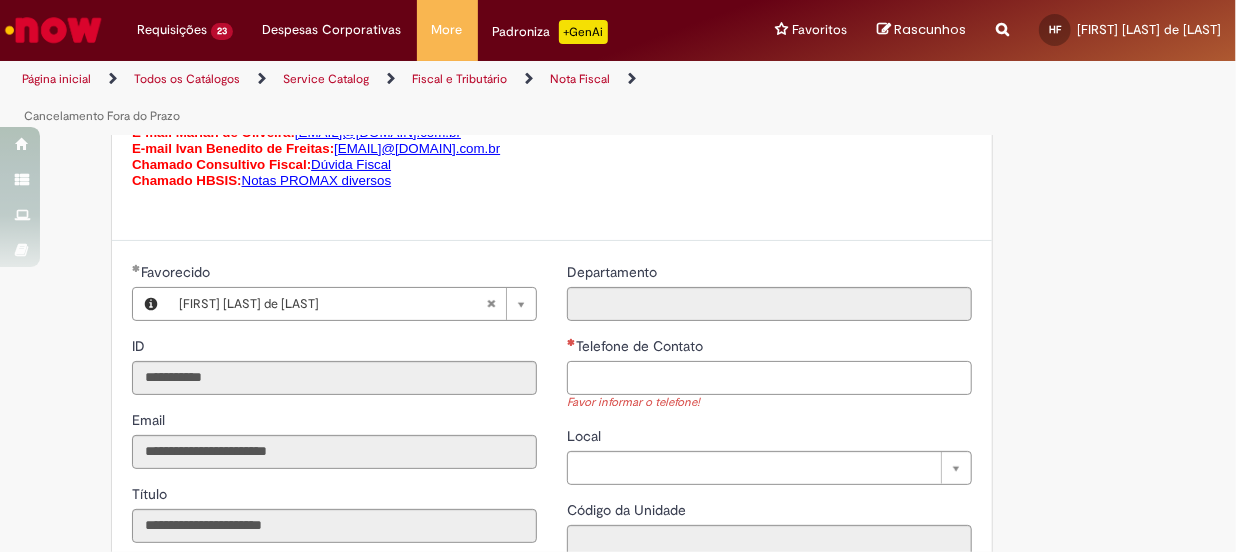 click on "Telefone de Contato" at bounding box center [769, 378] 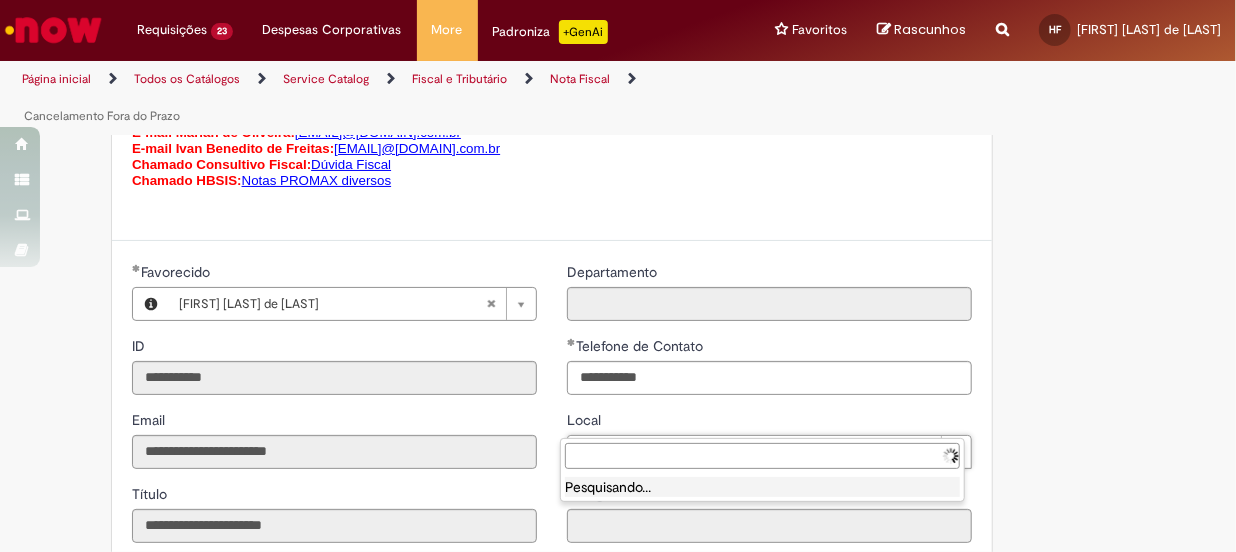 type on "**********" 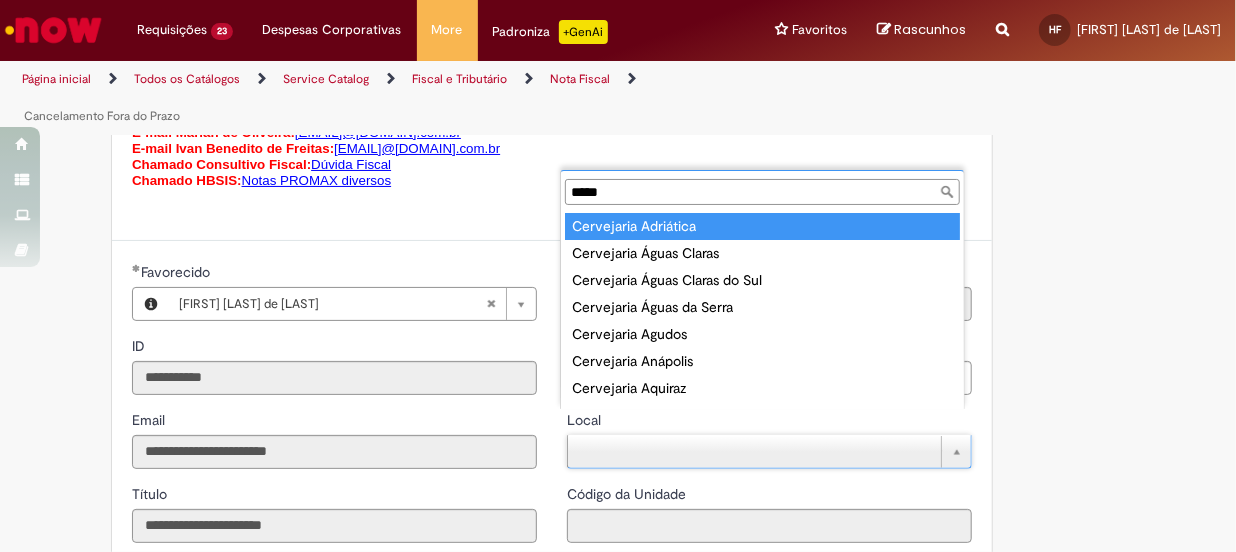 type on "*****" 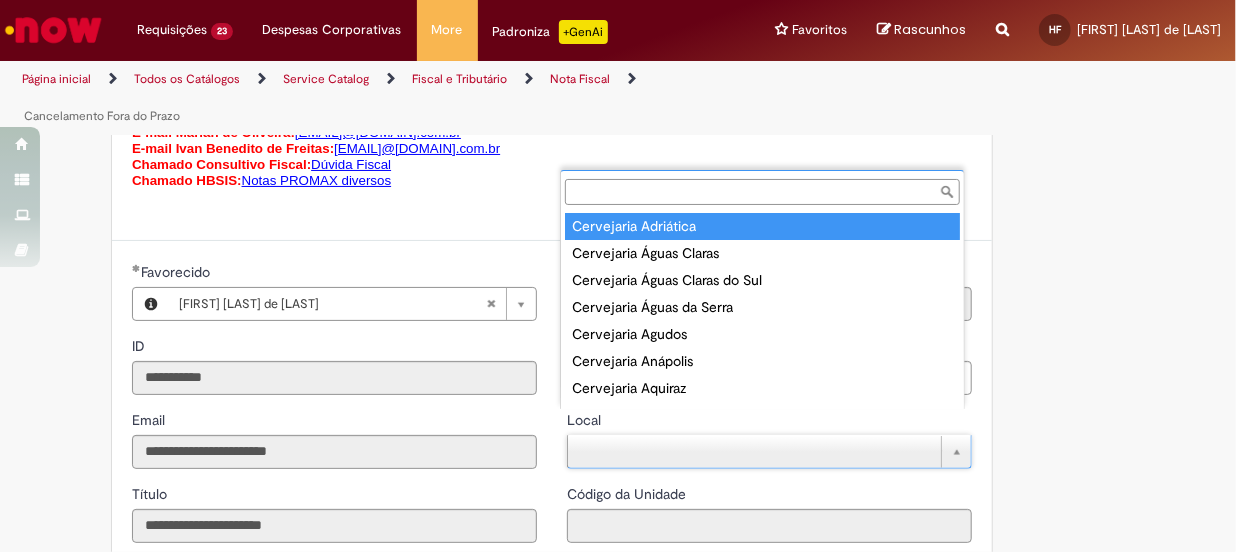 type on "****" 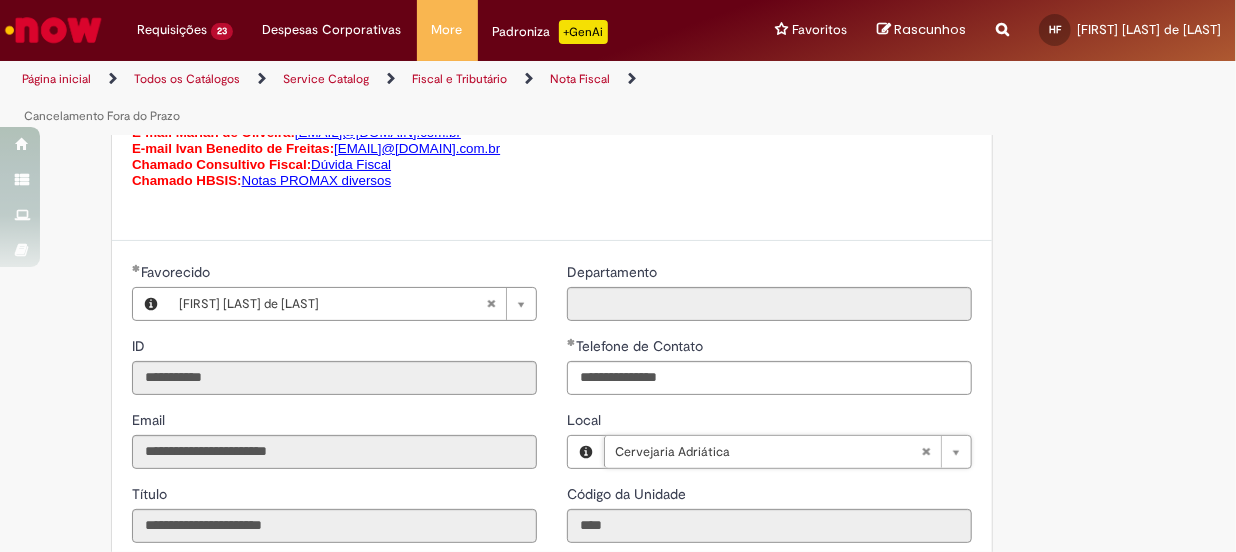 scroll, scrollTop: 1636, scrollLeft: 0, axis: vertical 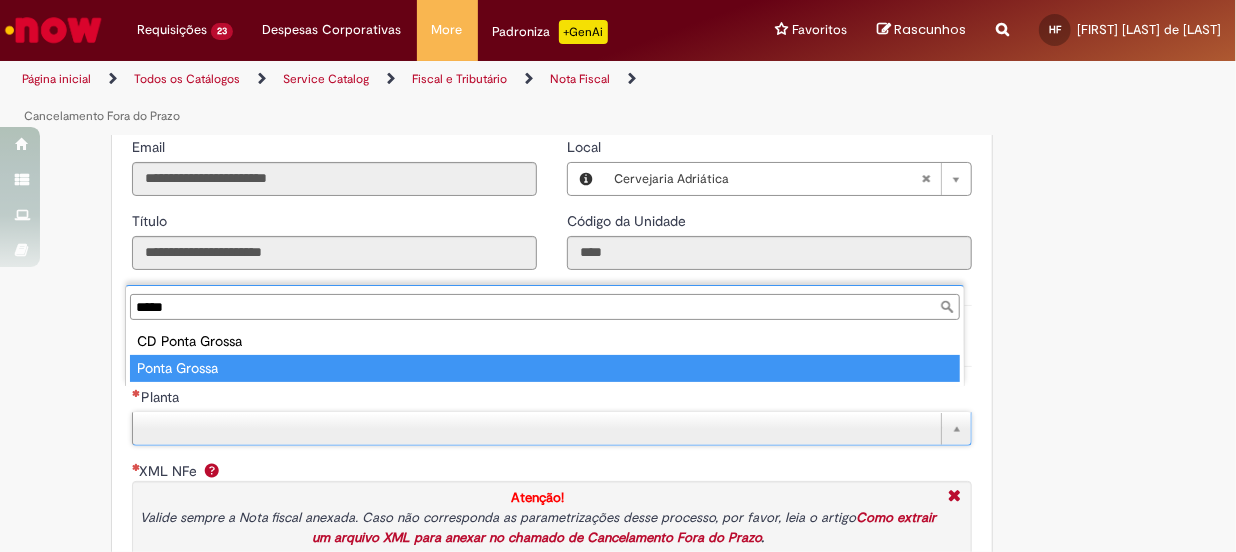 type on "*****" 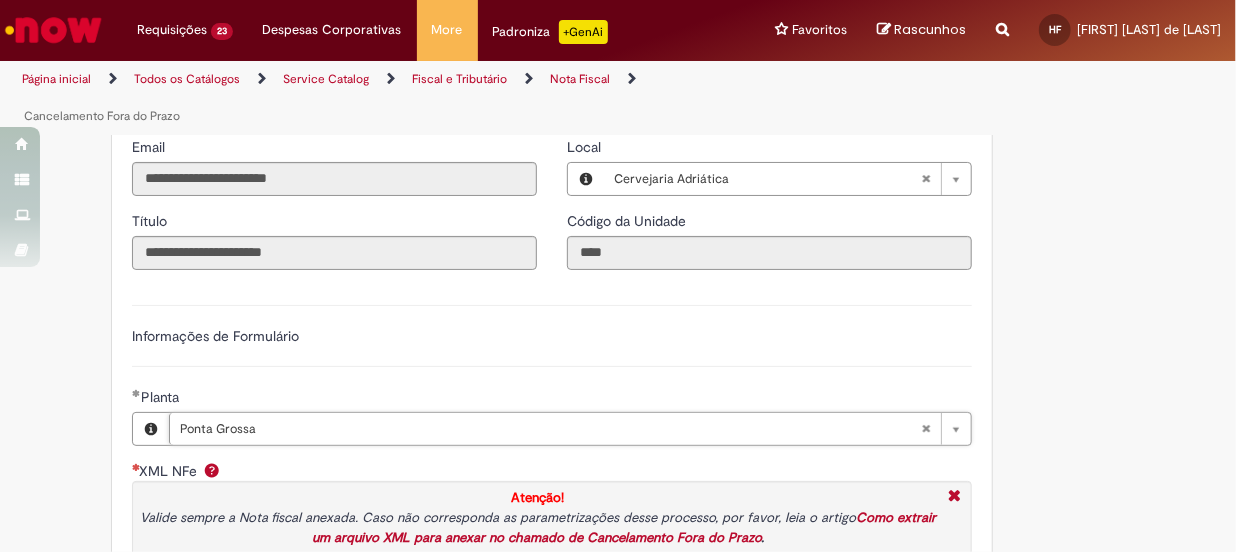 scroll, scrollTop: 1818, scrollLeft: 0, axis: vertical 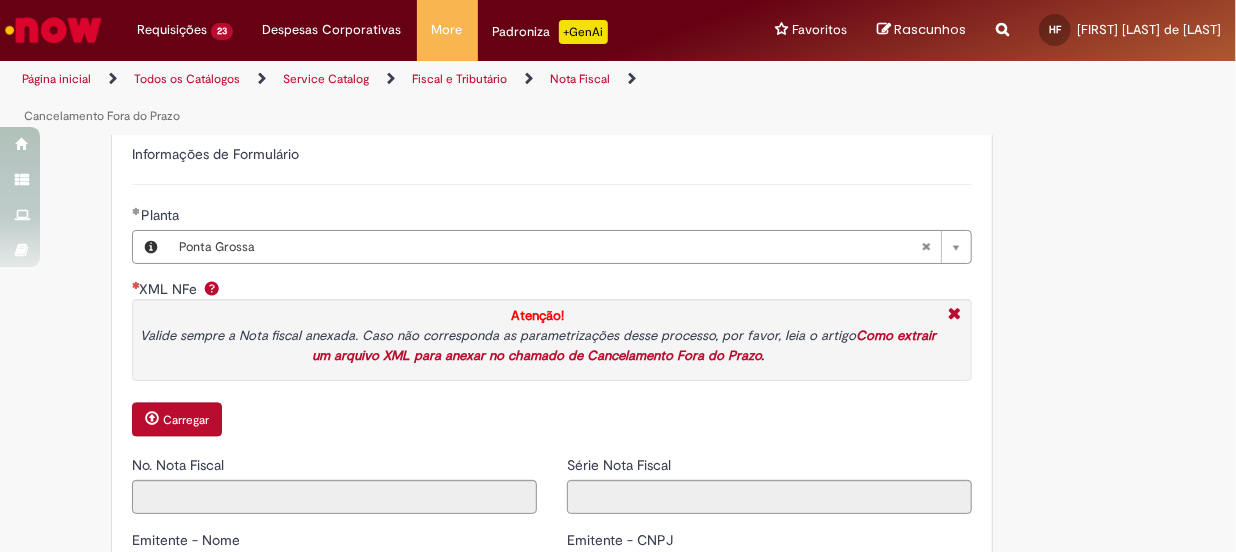 click on "Carregar" at bounding box center [186, 421] 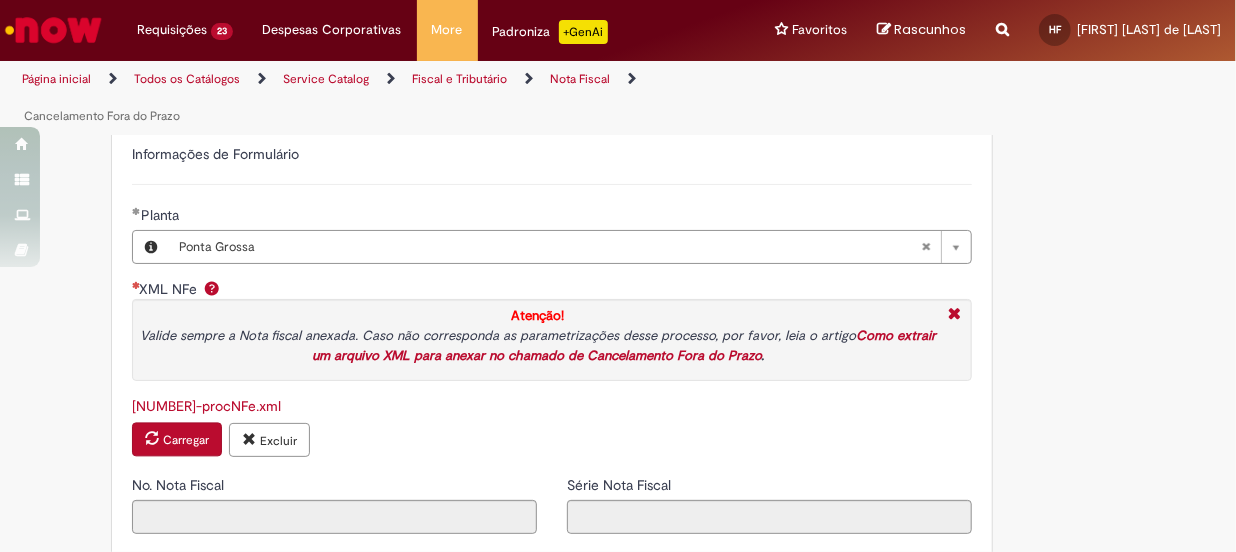 type on "******" 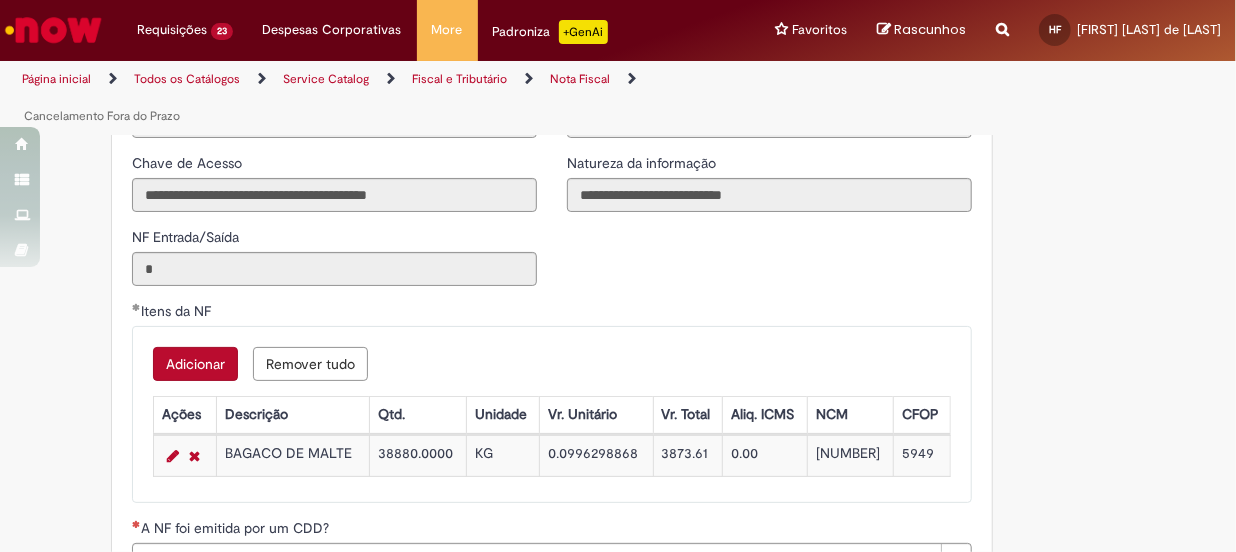 scroll, scrollTop: 2545, scrollLeft: 0, axis: vertical 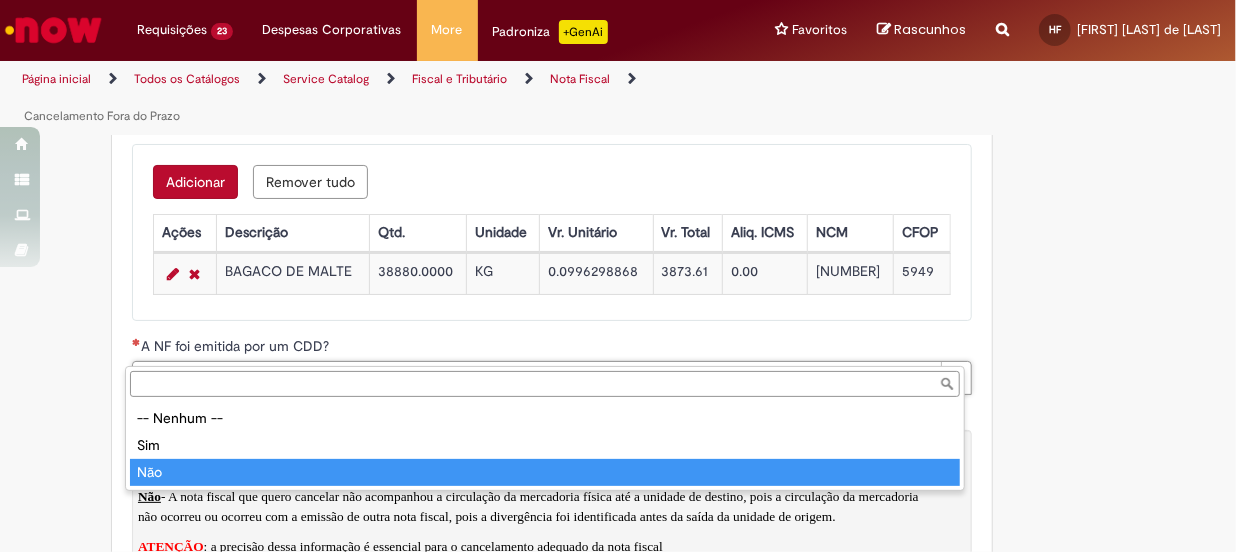 type on "***" 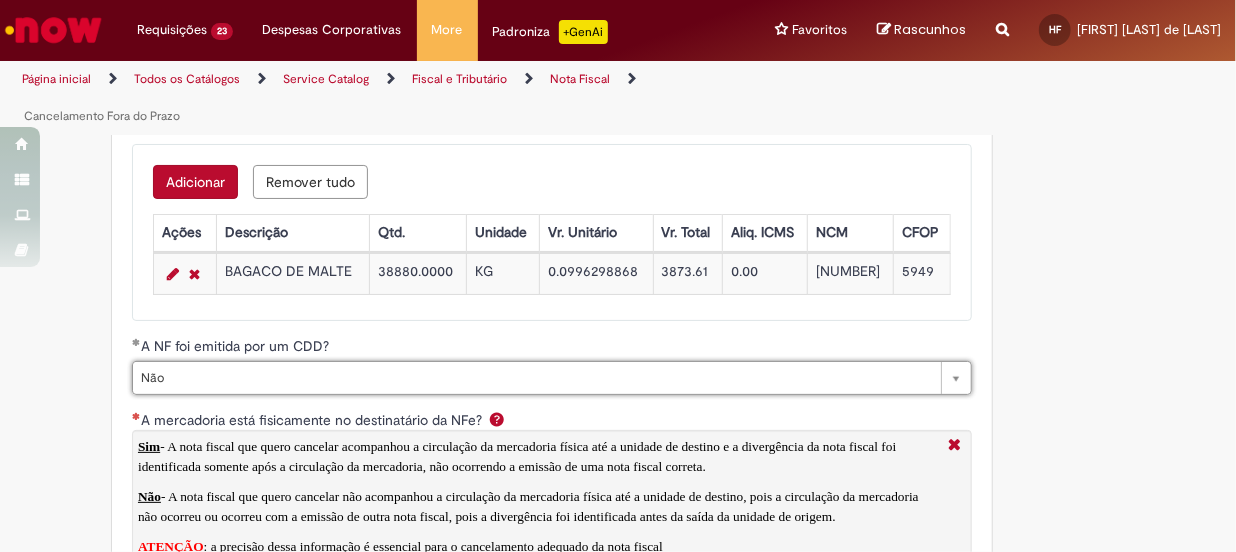 scroll, scrollTop: 2727, scrollLeft: 0, axis: vertical 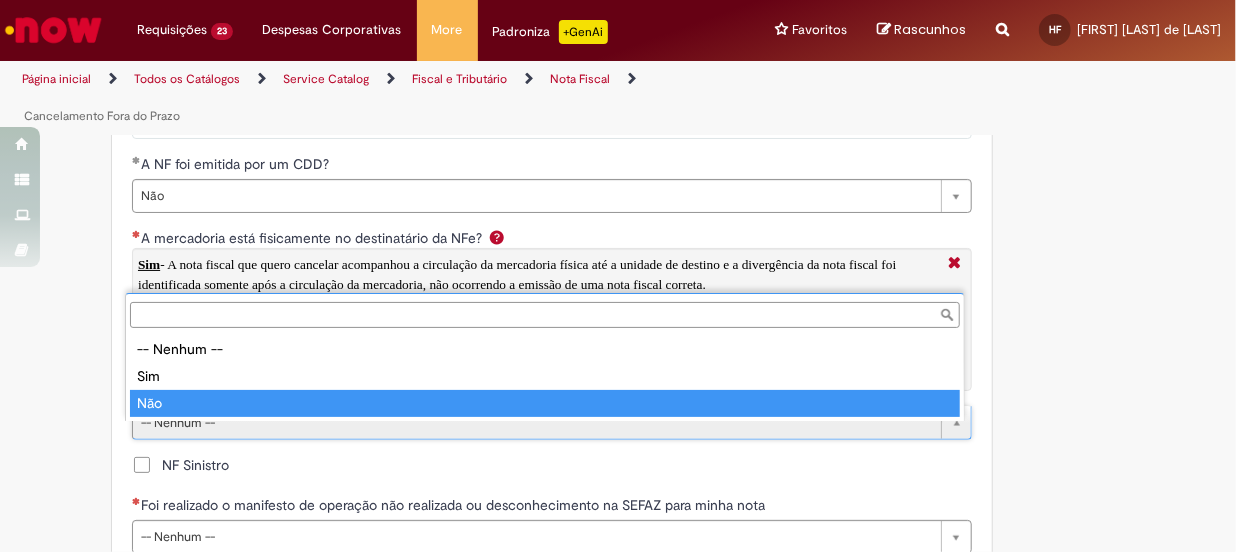 type on "***" 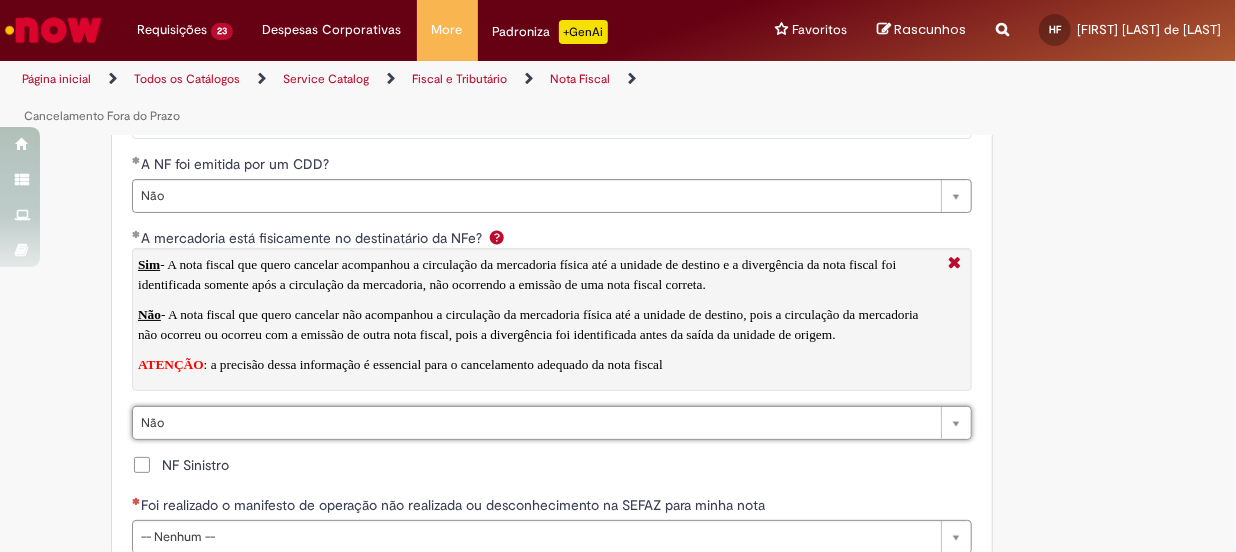 scroll, scrollTop: 2909, scrollLeft: 0, axis: vertical 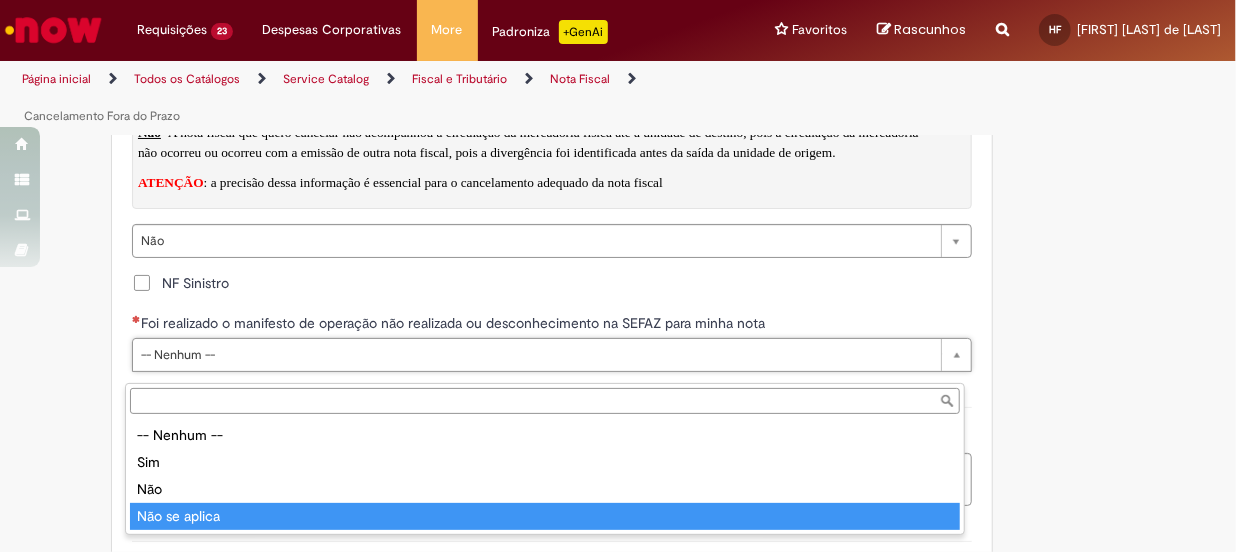 type on "**********" 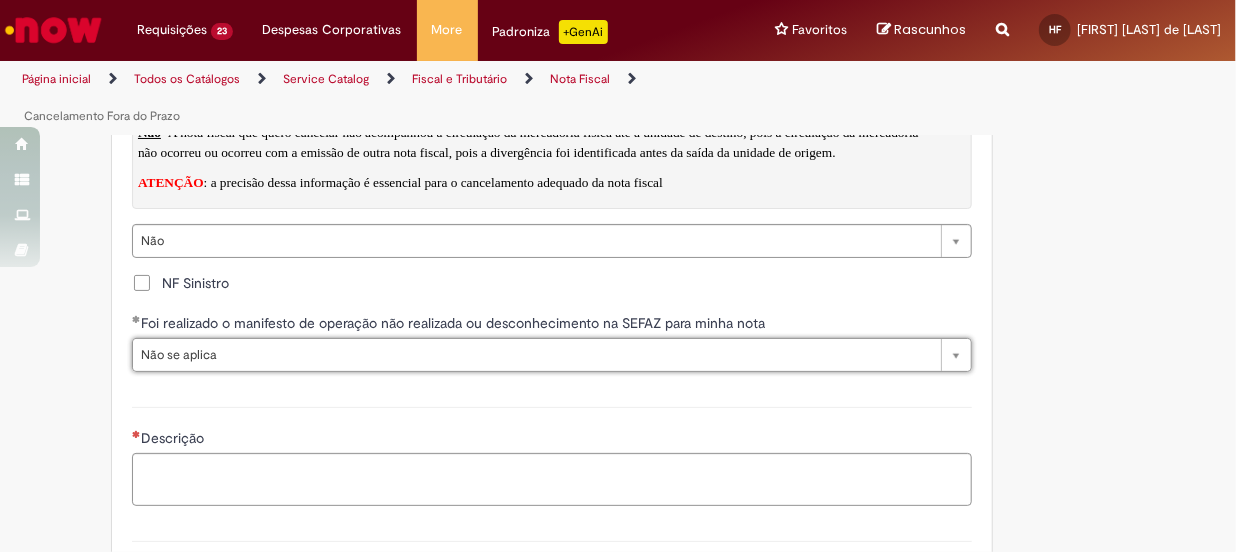 scroll, scrollTop: 3000, scrollLeft: 0, axis: vertical 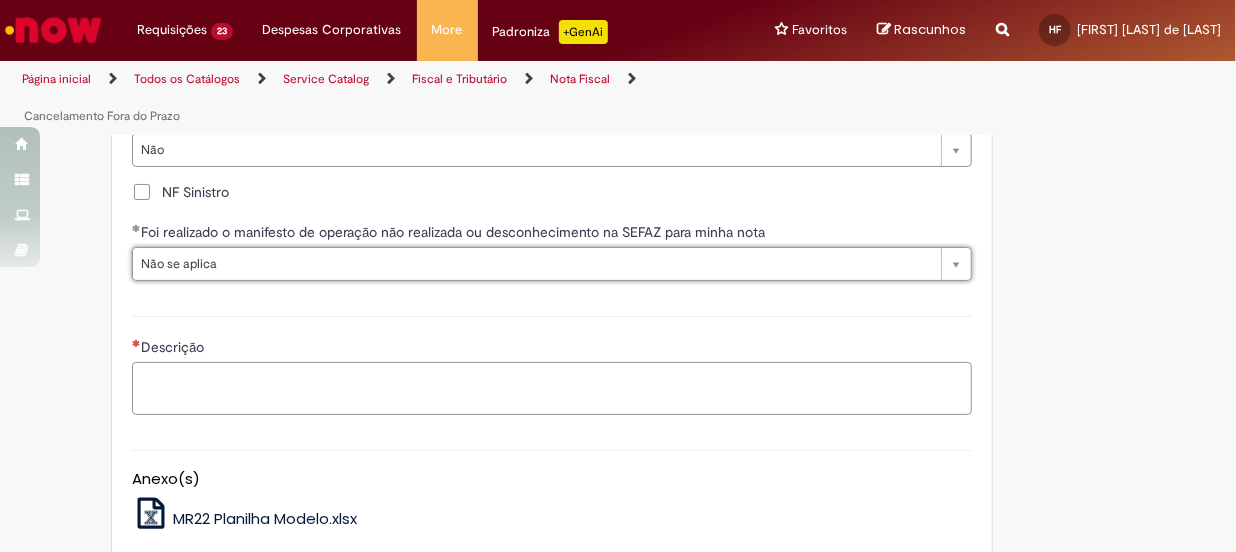 click on "Descrição" at bounding box center (552, 389) 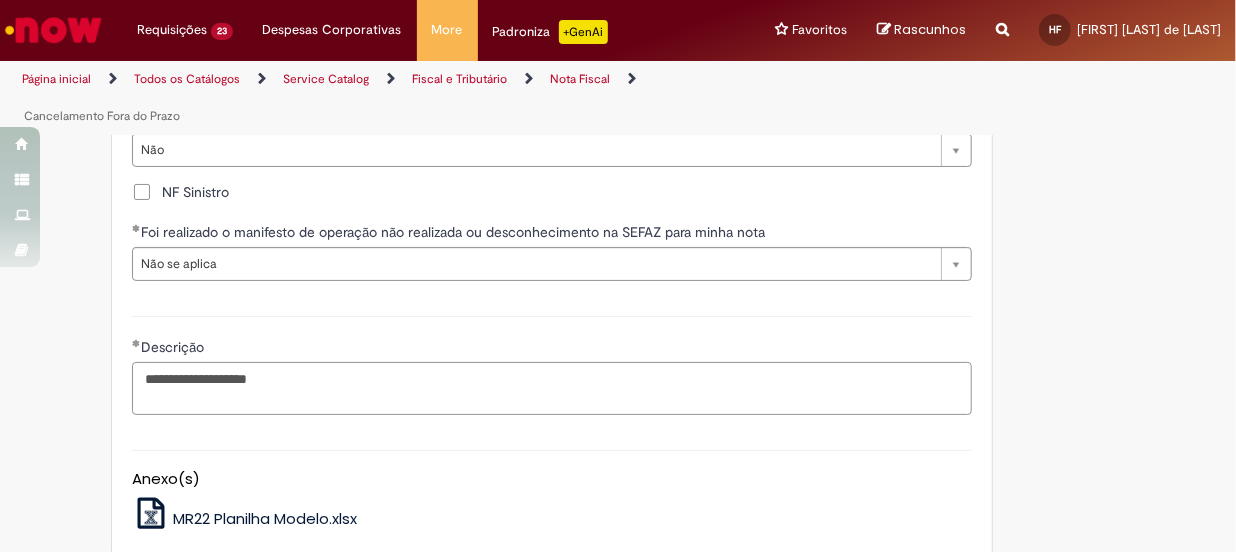 paste on "*******" 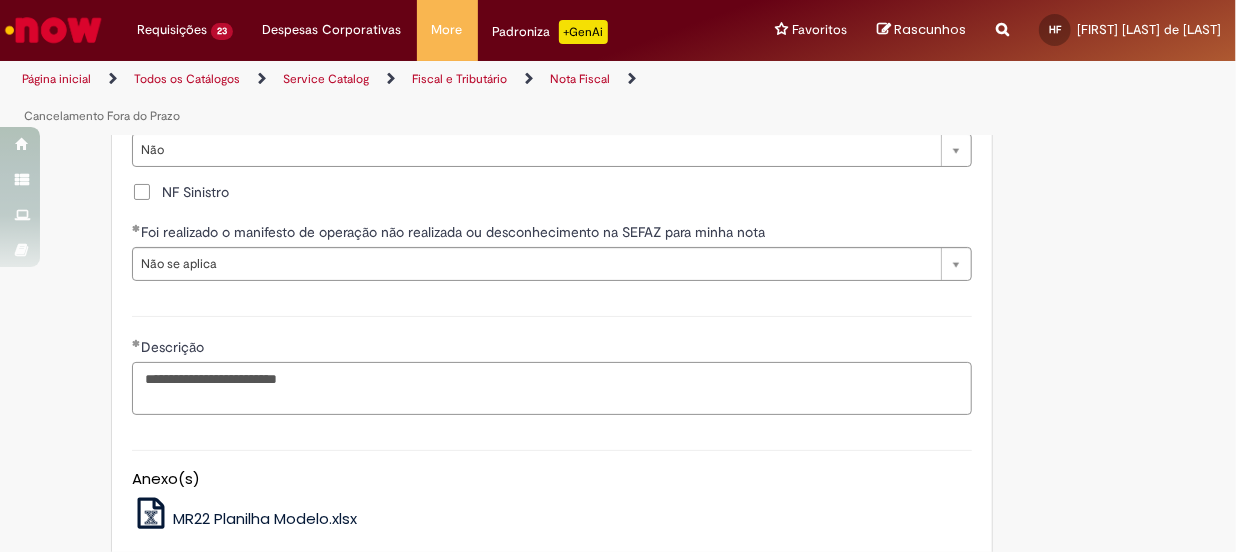 scroll, scrollTop: 3181, scrollLeft: 0, axis: vertical 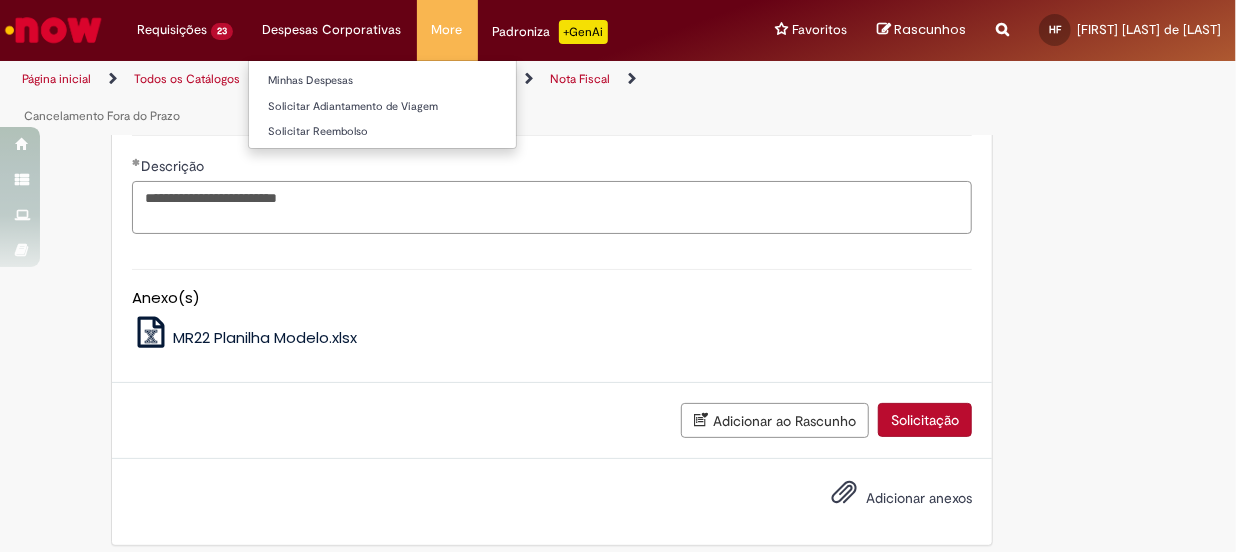 type on "**********" 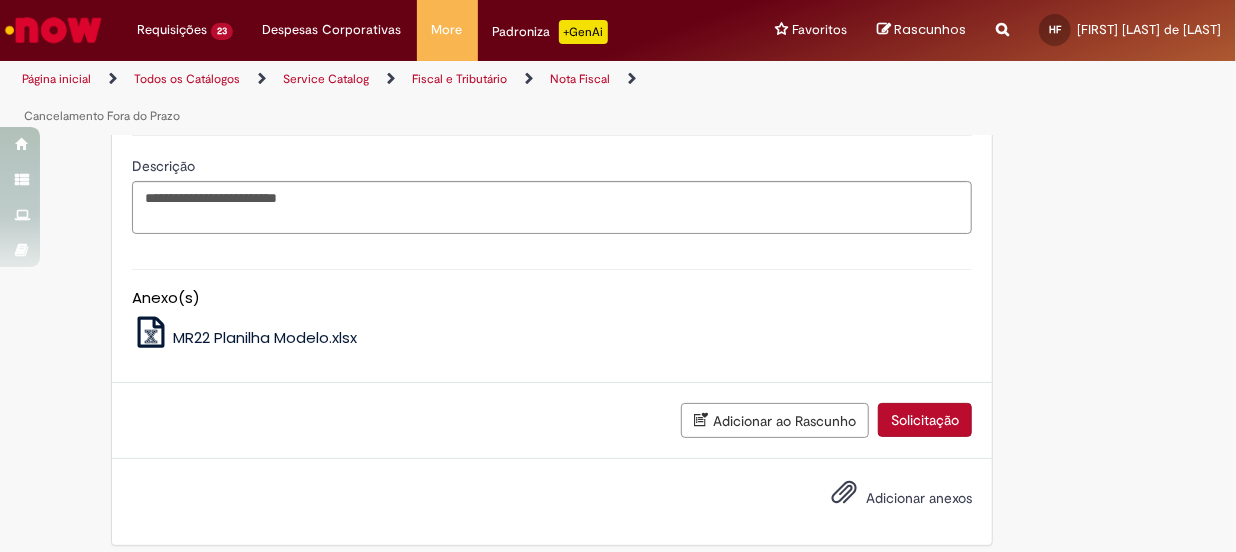 click on "Adicionar anexos" at bounding box center (887, 499) 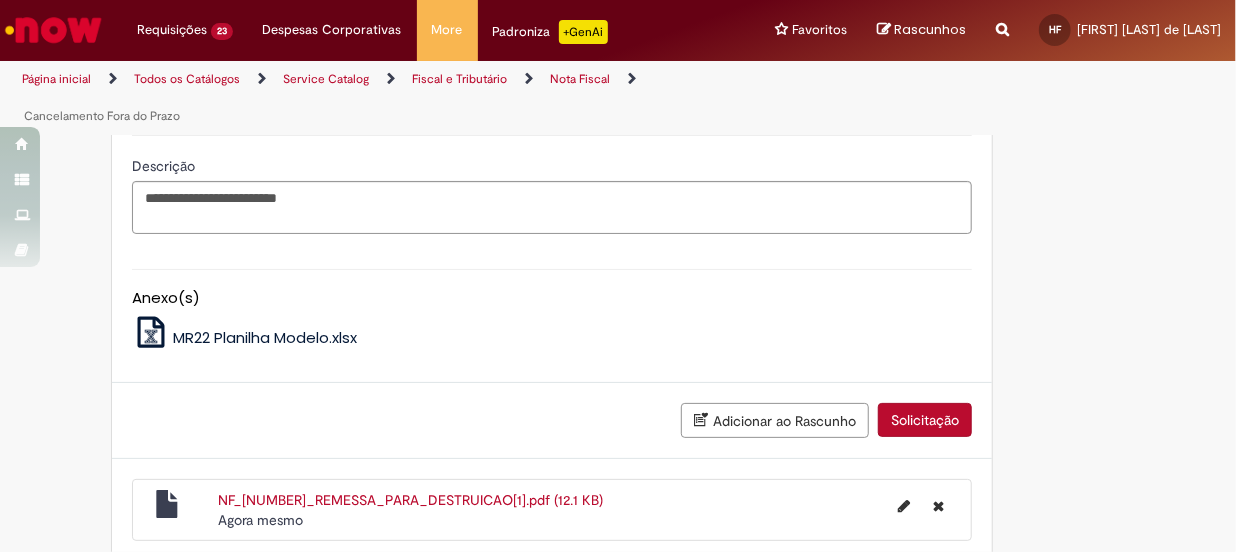click on "Solicitação" at bounding box center [925, 420] 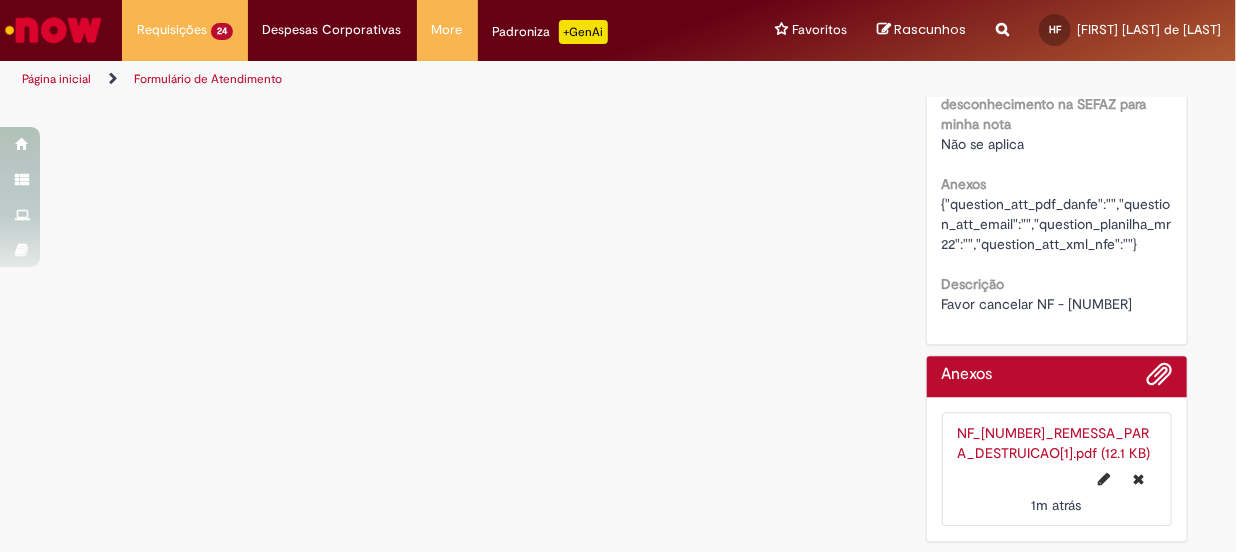 scroll, scrollTop: 0, scrollLeft: 0, axis: both 